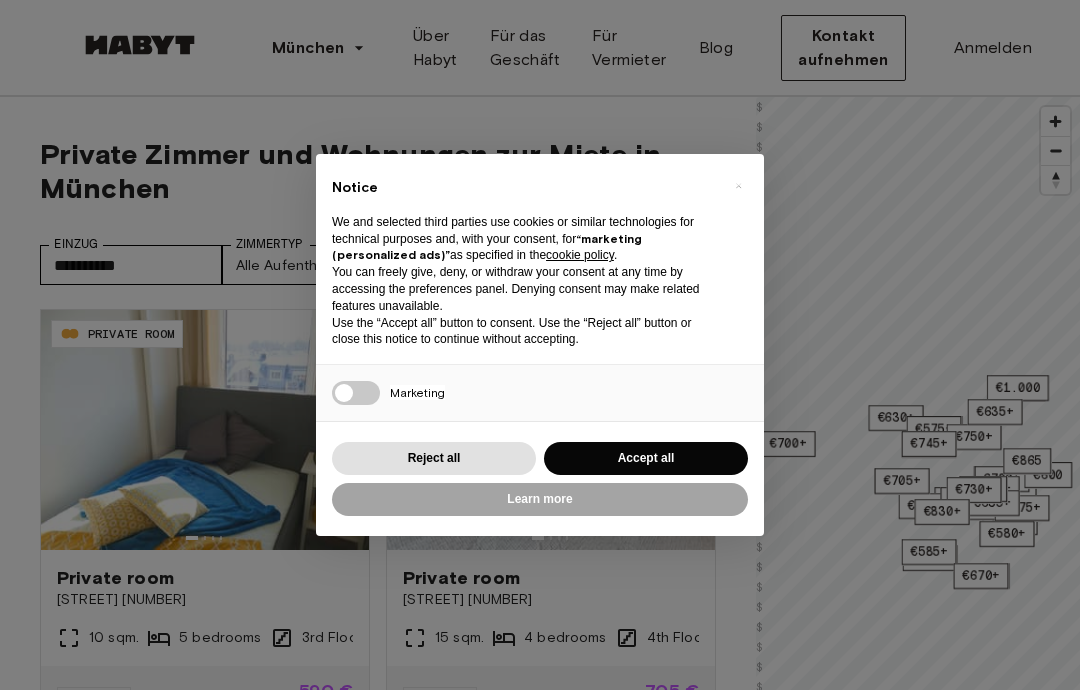 scroll, scrollTop: 0, scrollLeft: 0, axis: both 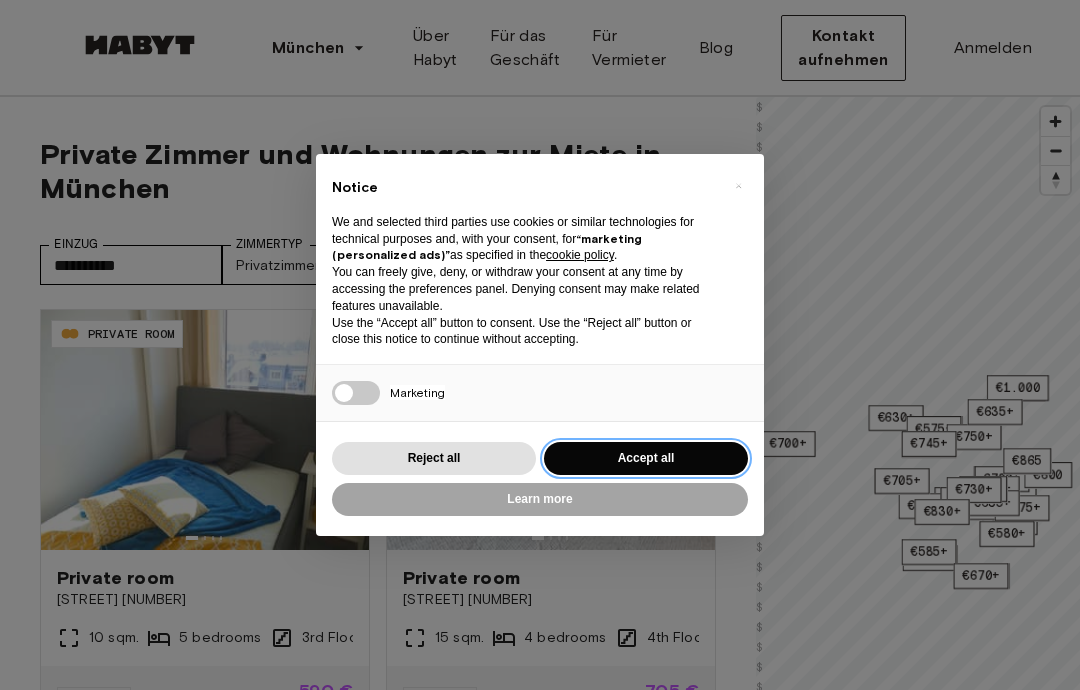 click on "Accept all" at bounding box center [646, 458] 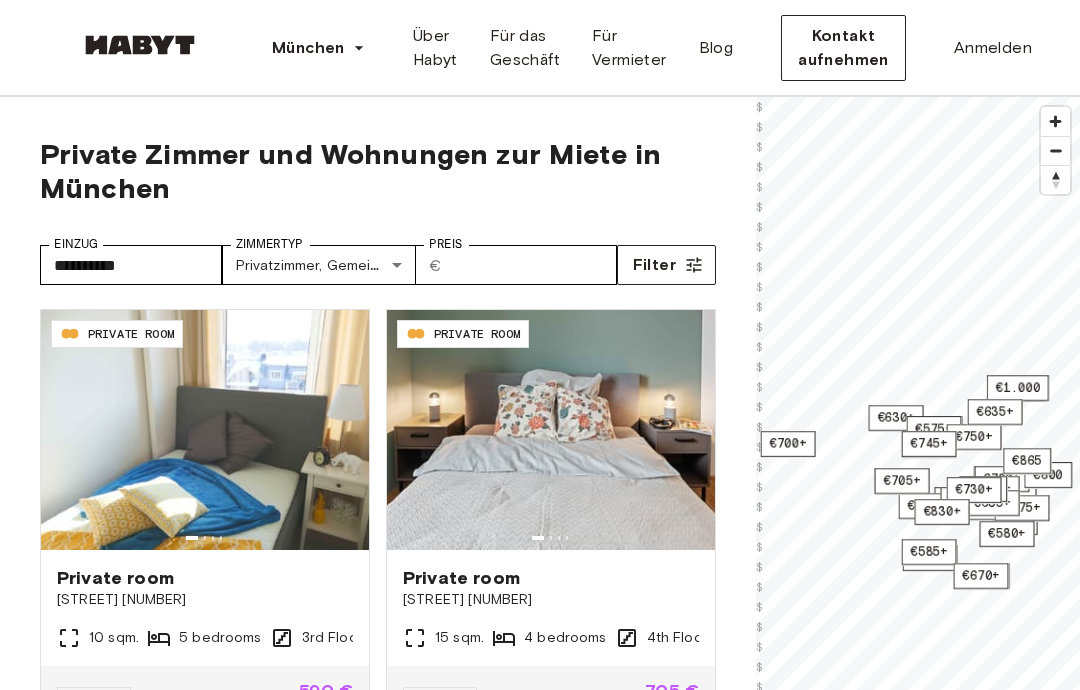 scroll, scrollTop: 0, scrollLeft: 0, axis: both 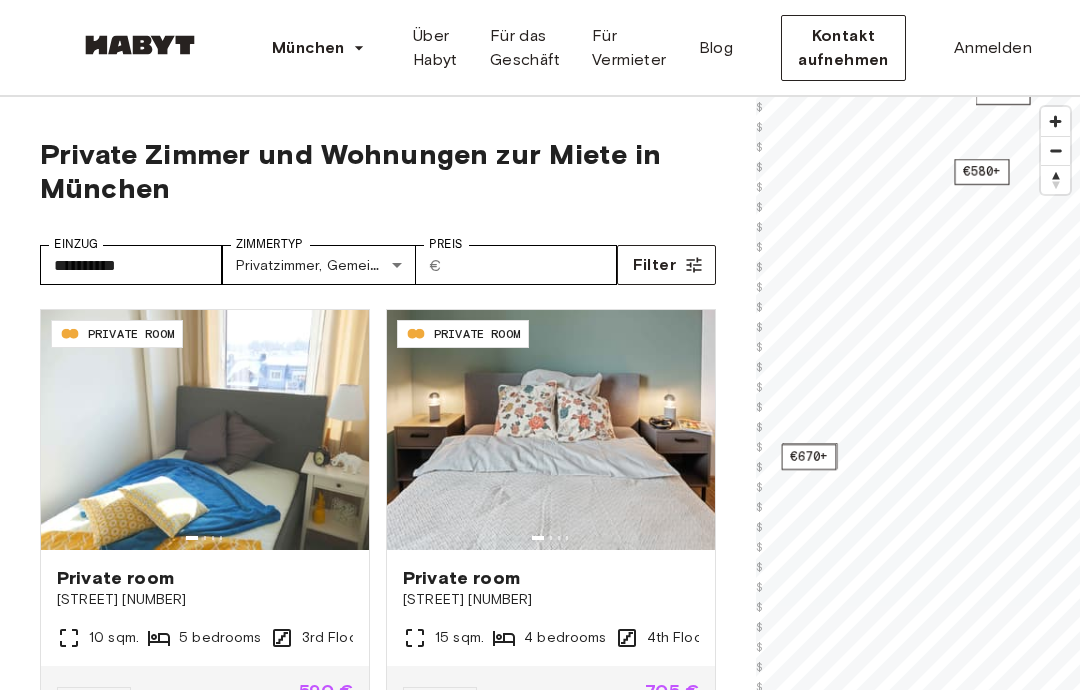click on "€670+" at bounding box center [809, 457] 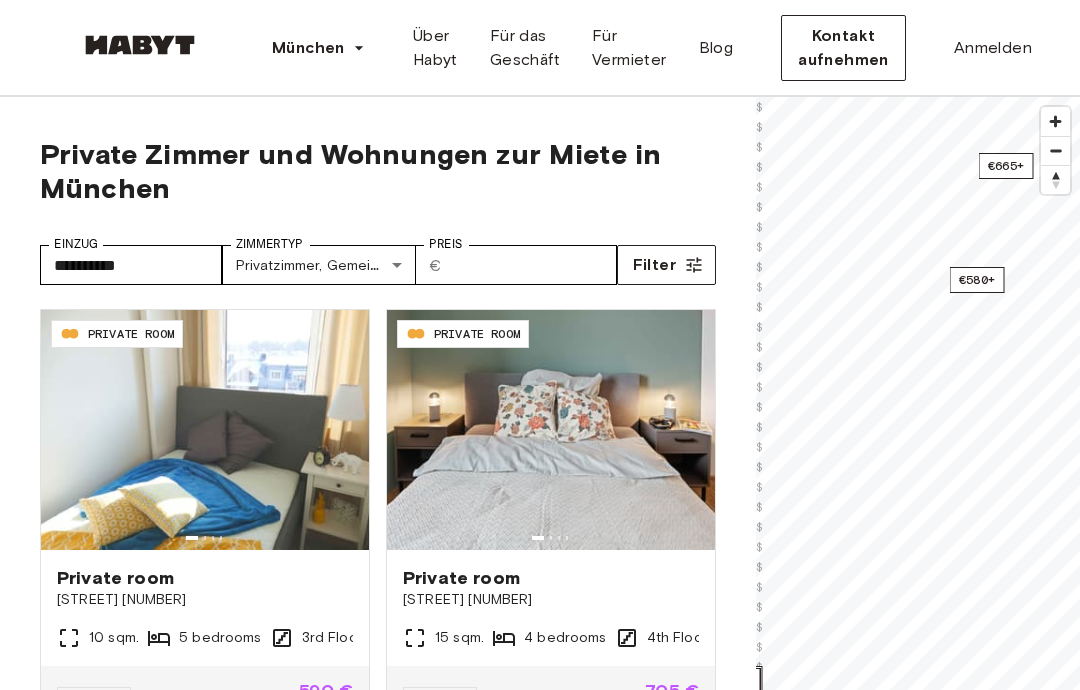 click on "€580+" at bounding box center [977, 280] 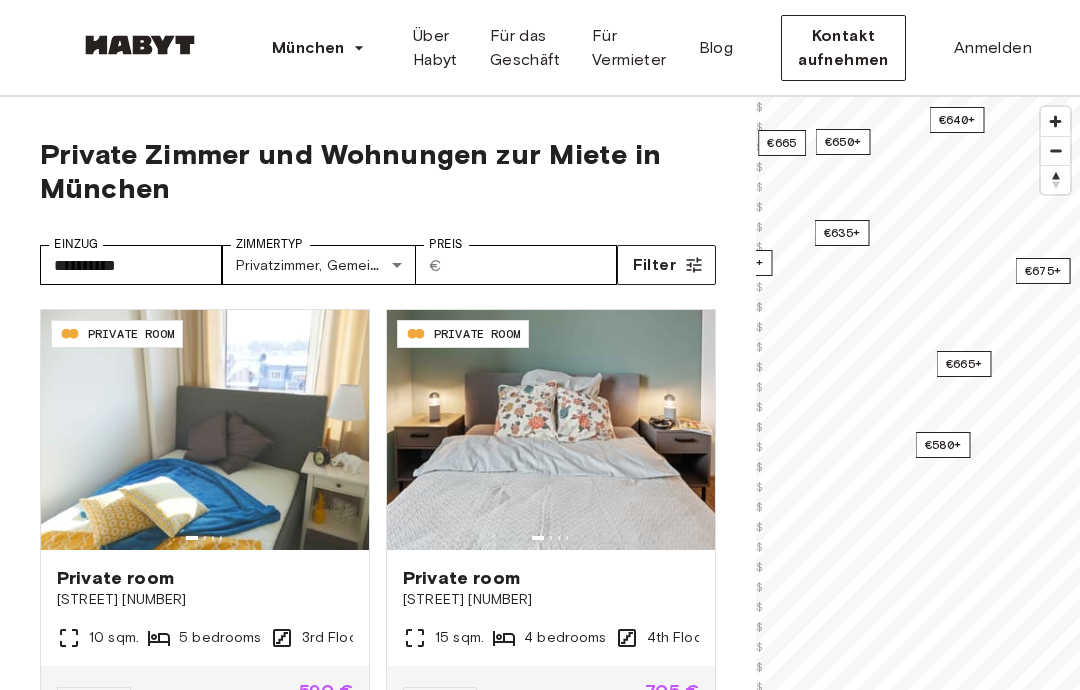 click on "€580+" at bounding box center [943, 445] 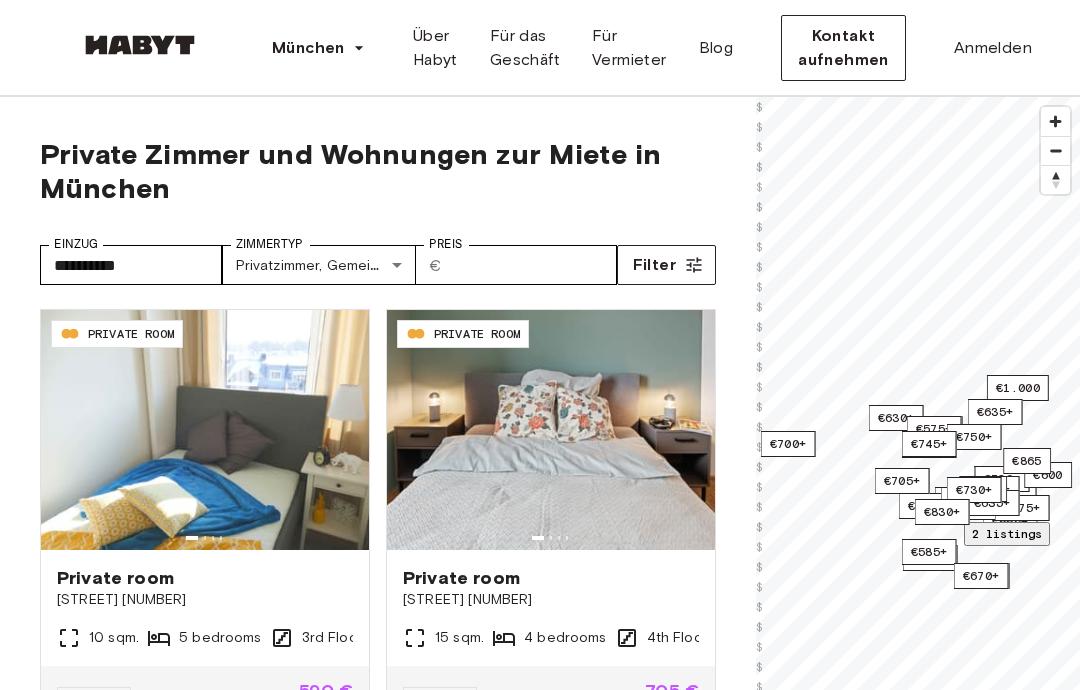 click on "[STREET] [NUMBER]" at bounding box center [834, 847] 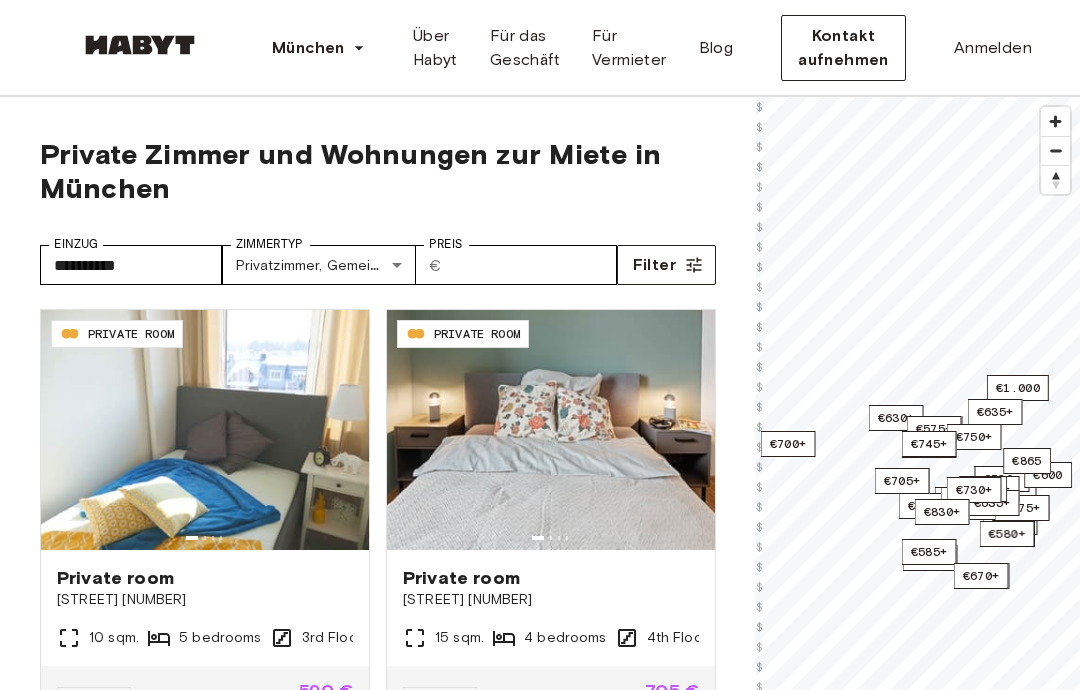 click on "For the Habyt Private Room Private room Grünwalderstraße 119 10 sqm. 5 bedrooms 3rd Floor Ab 14. Juli 855 € 590 € monthly DE-02-019-003-04HF PRIVATE ROOM Private room Tübinger Straße 3 15 sqm. 4 bedrooms 4th Floor Ab 14. Juli 1.020 € 705 € monthly DE-02-019-01M PRIVATE ROOM Private room Frauenstraße 10 18 sqm. 4 bedrooms 3rd Floor Ab 14. Juli 990 € 685 € monthly DE-02-035-01M PRIVATE ROOM Private room Leopoldstraße 105 10 sqm. 3 bedrooms 4th Floor Ab 14. Juli 920 € 635 € monthly DE-004-002-01HF" at bounding box center (540, 2536) 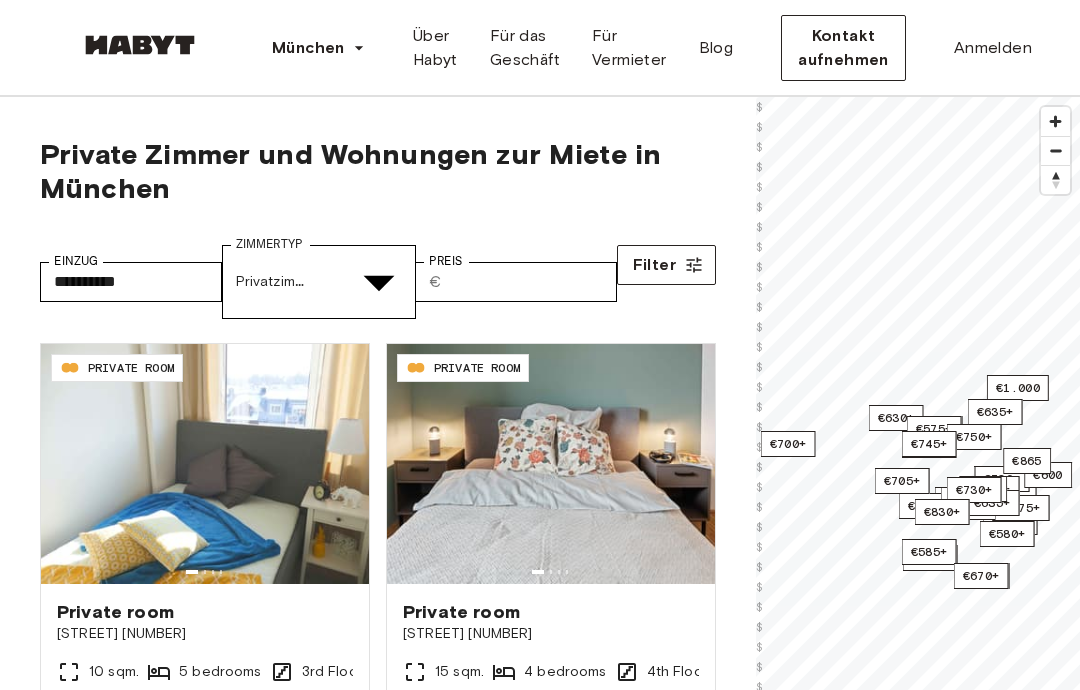 click at bounding box center (52, 5261) 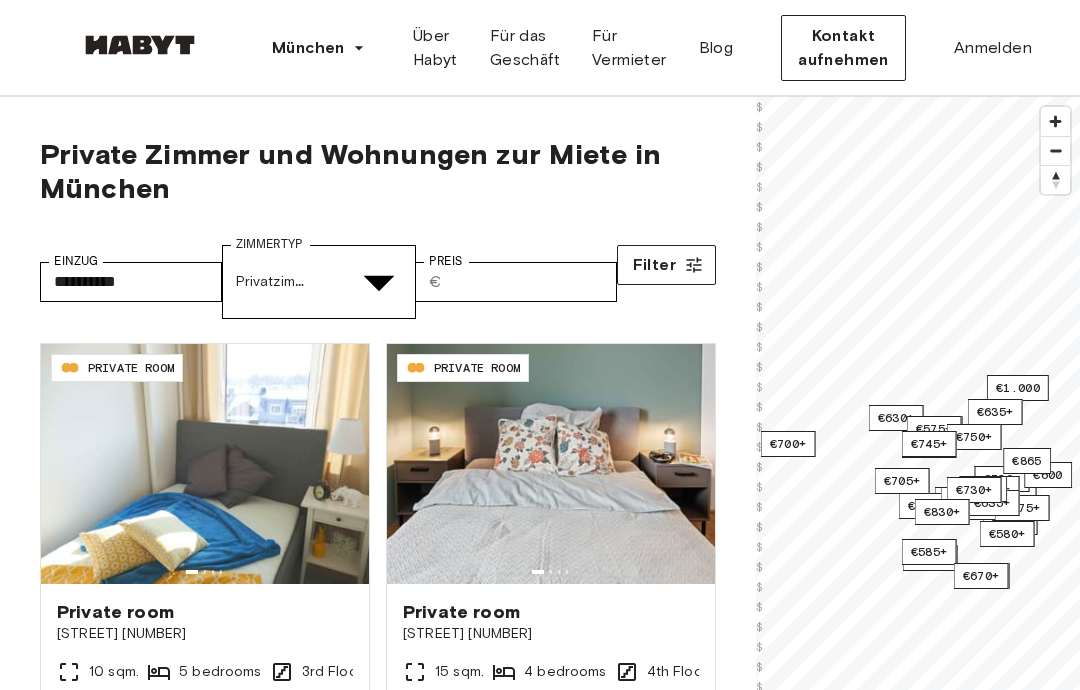 click at bounding box center [52, 5348] 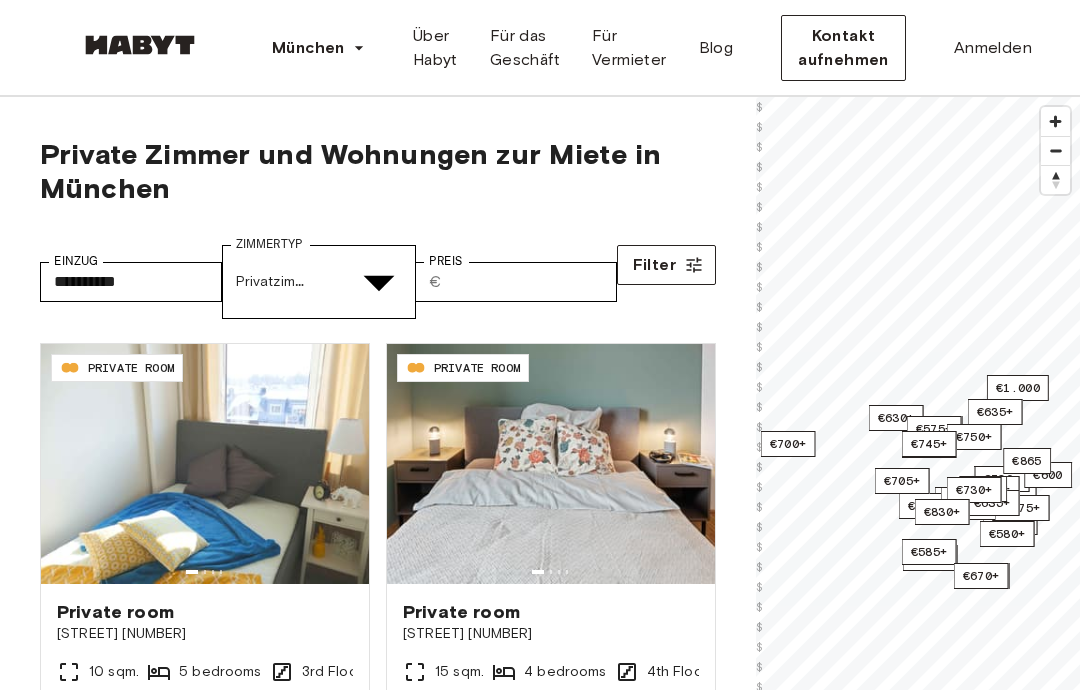 click at bounding box center (52, 5174) 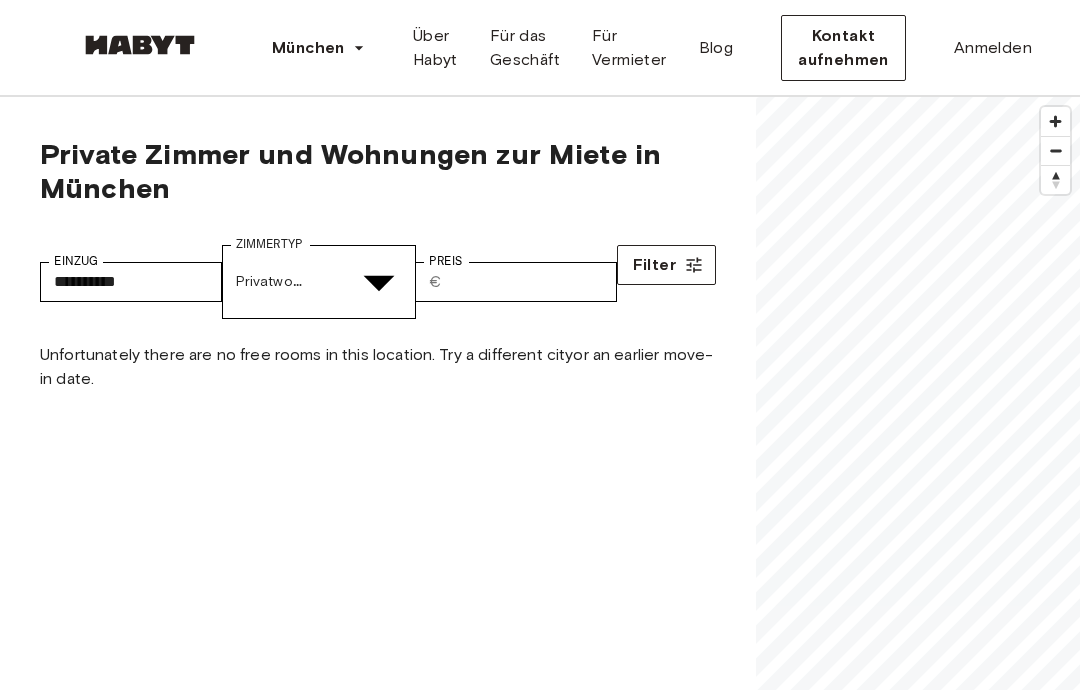 click at bounding box center [52, 5174] 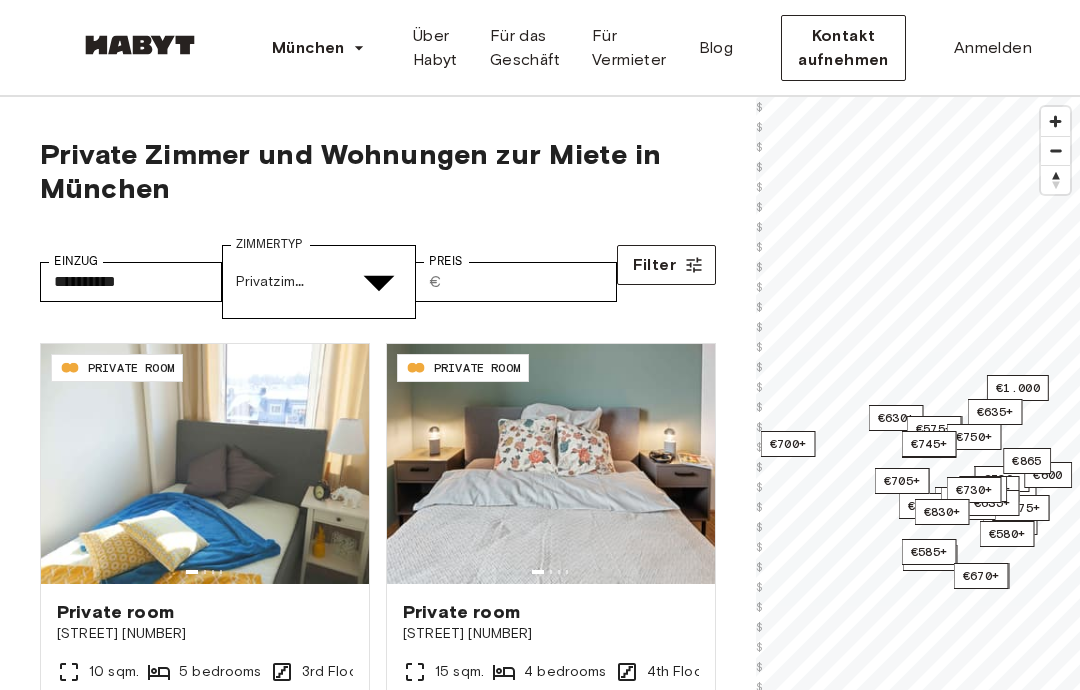 click at bounding box center [52, 5348] 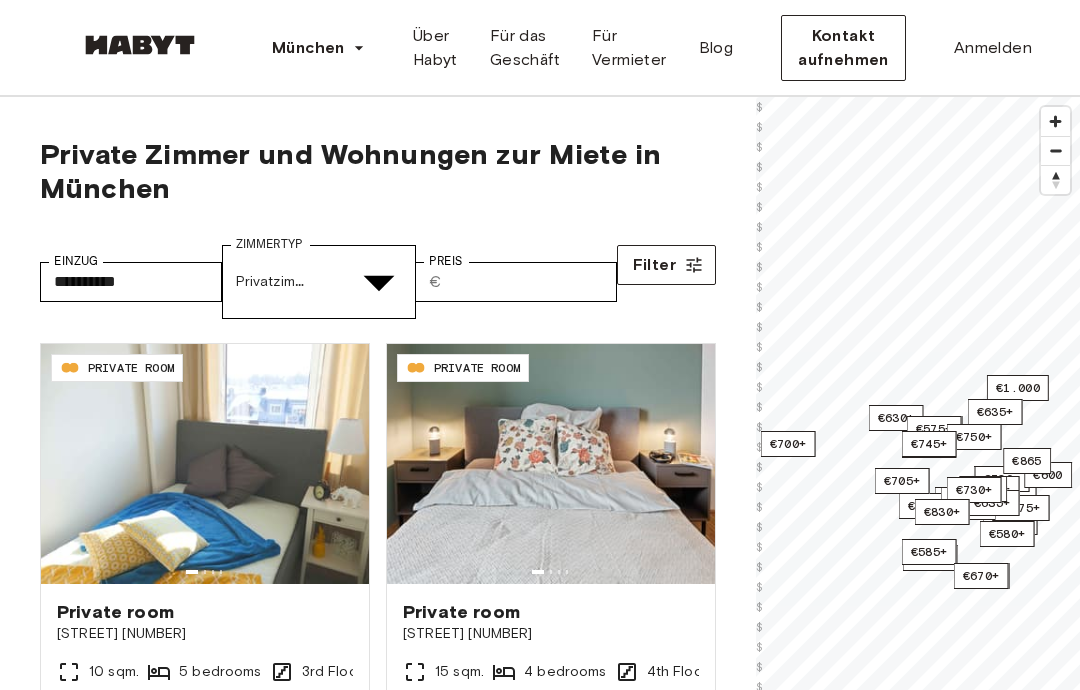 click at bounding box center [540, 5122] 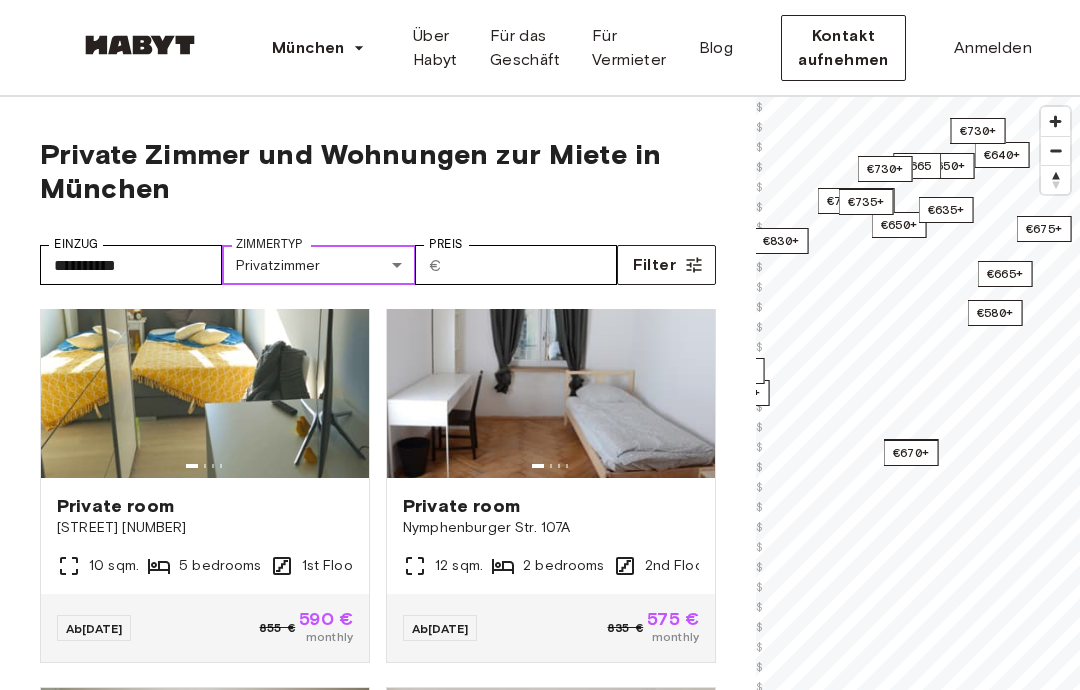 scroll, scrollTop: 1423, scrollLeft: 0, axis: vertical 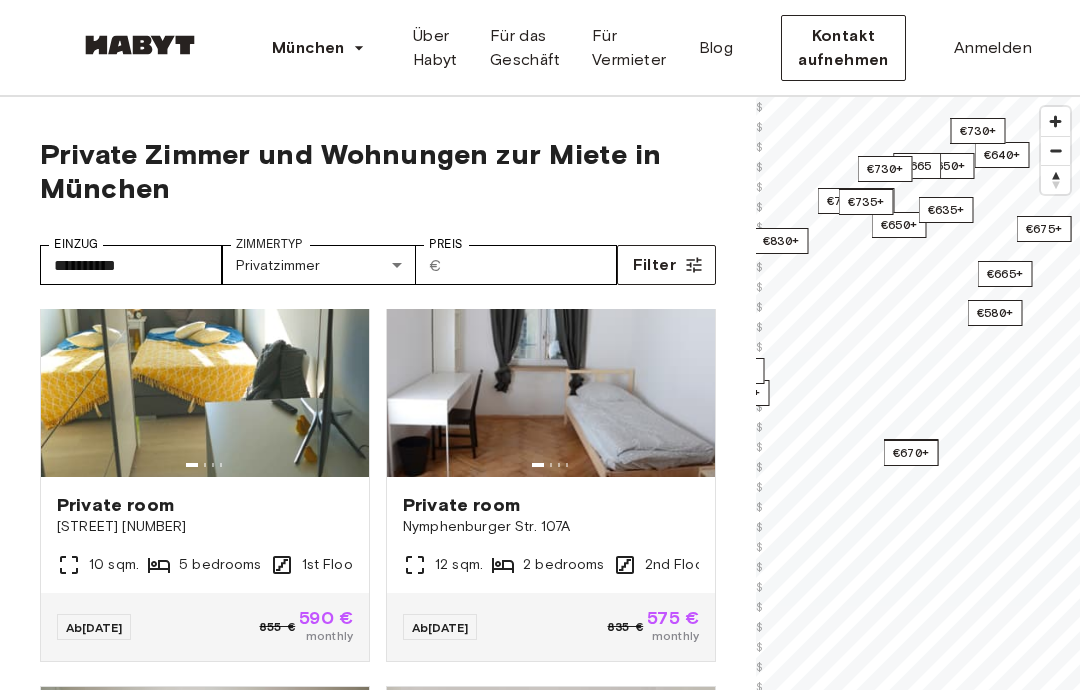 click on "Nymphenburger Str. 107A" at bounding box center (551, 527) 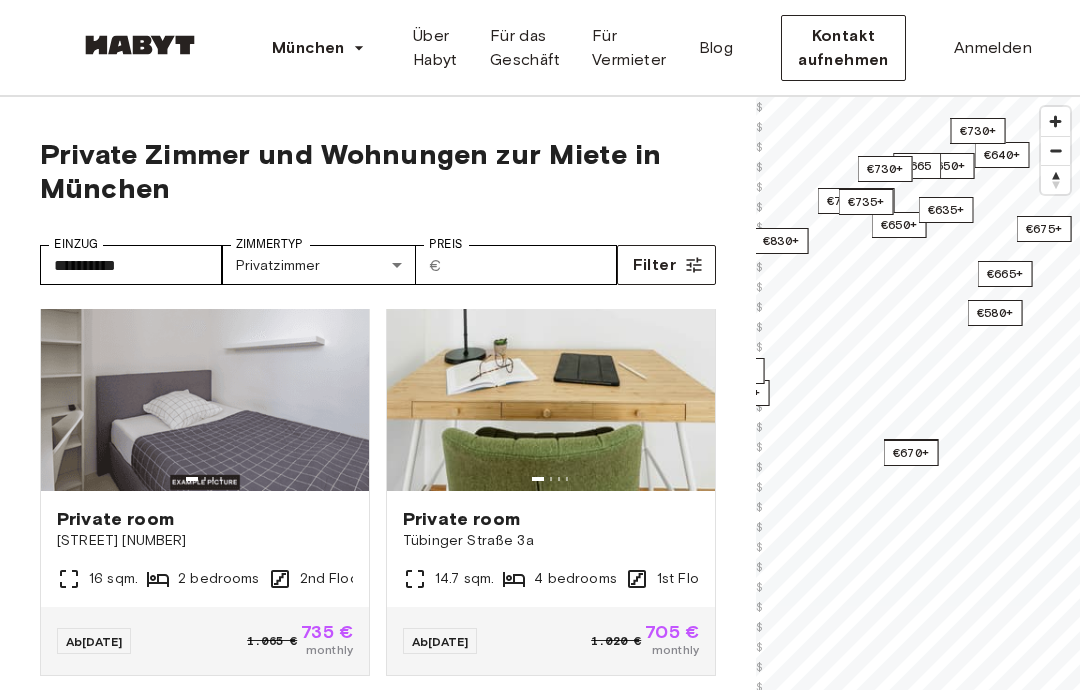 scroll, scrollTop: 2776, scrollLeft: 0, axis: vertical 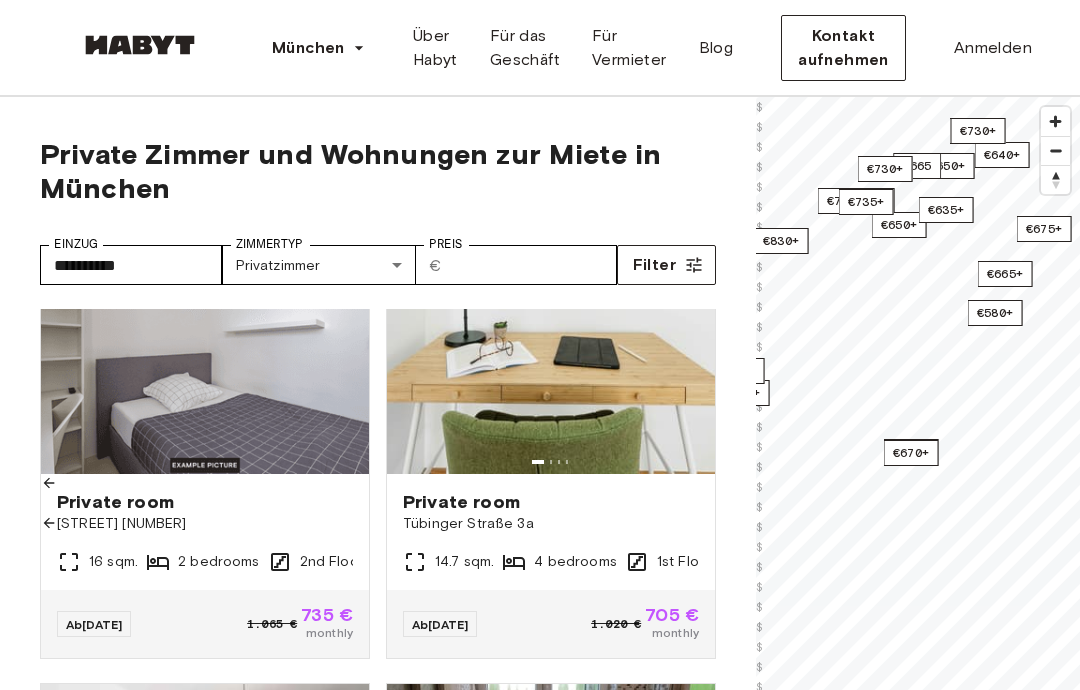 click on "[STREET] [NUMBER]" at bounding box center [205, 524] 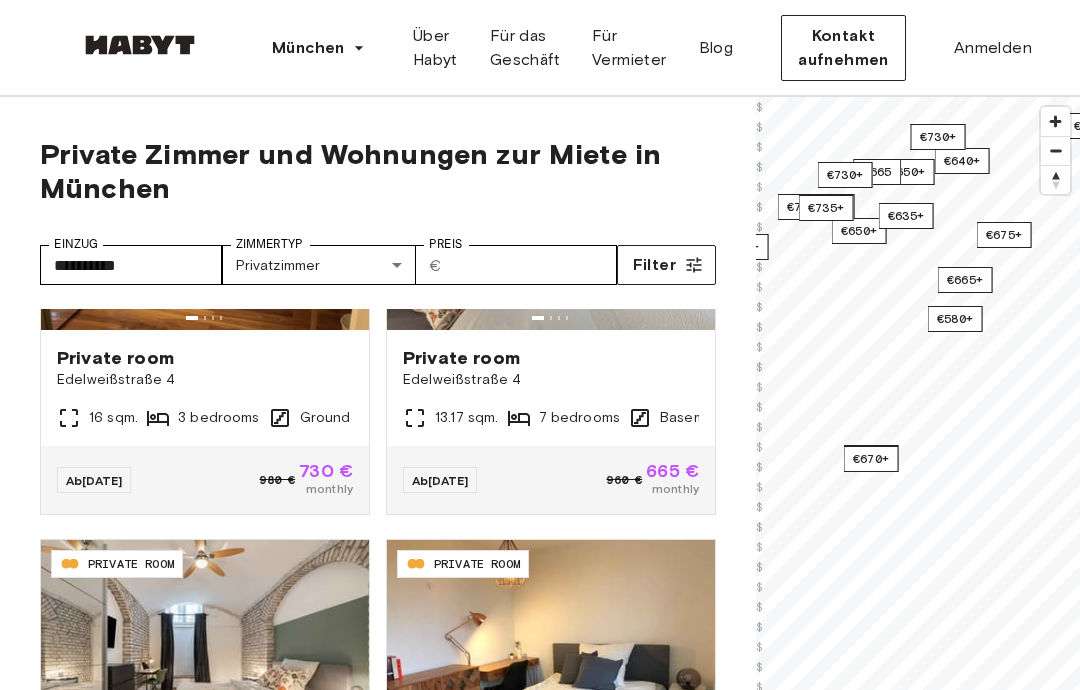 scroll, scrollTop: 3820, scrollLeft: 0, axis: vertical 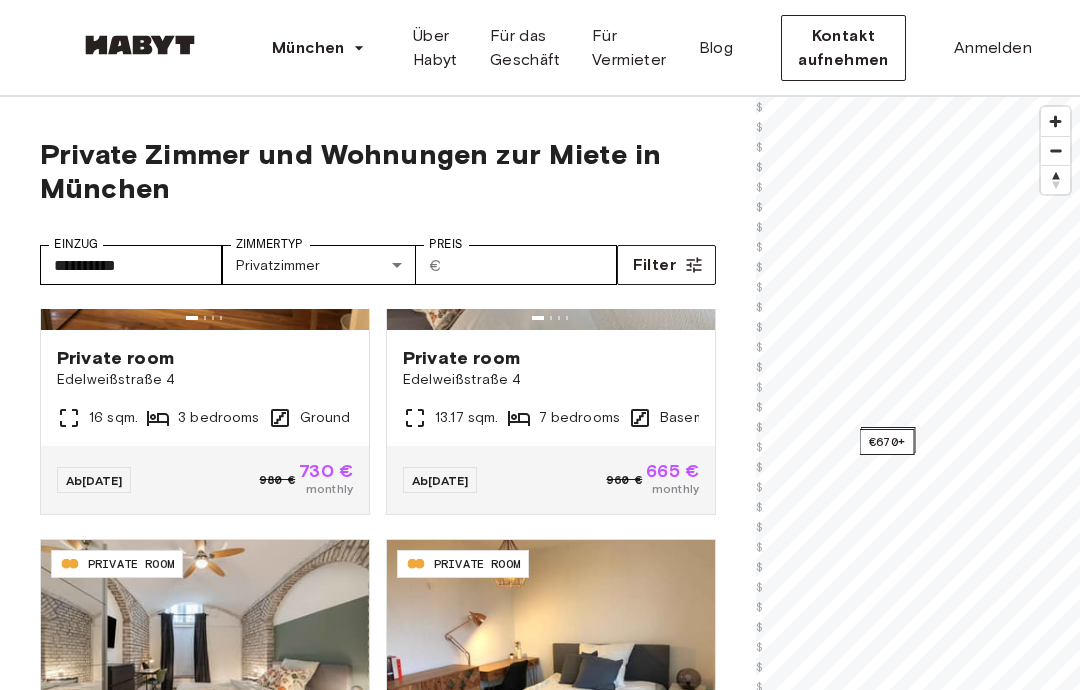 click on "€670+" at bounding box center [887, 442] 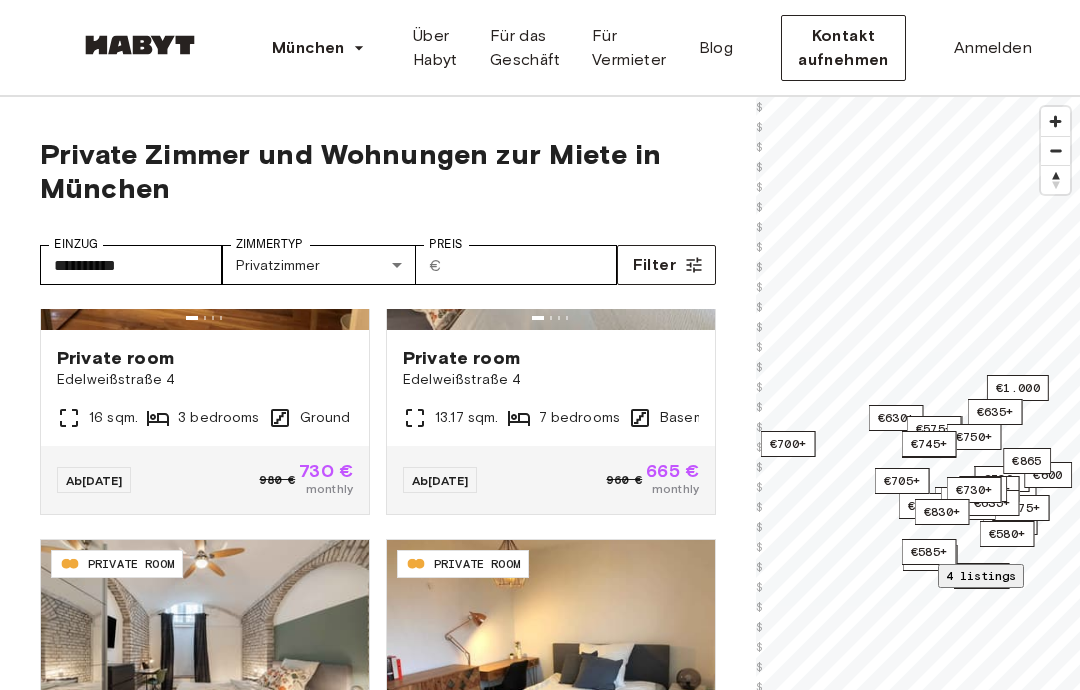 scroll, scrollTop: 264, scrollLeft: 0, axis: vertical 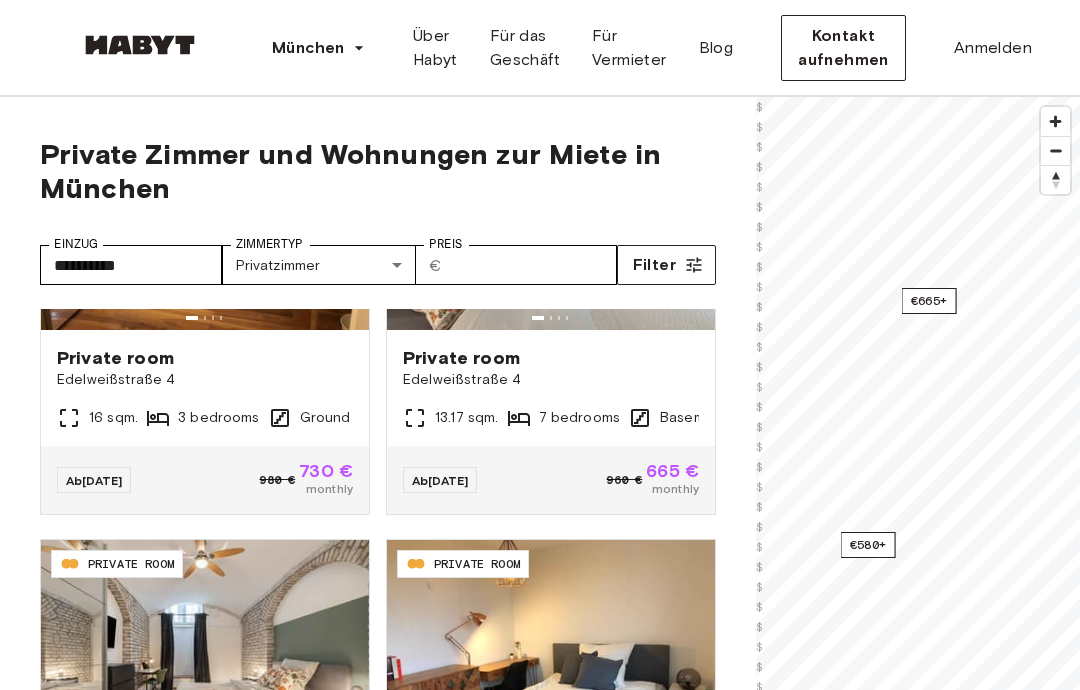 click on "€665+" at bounding box center (929, 301) 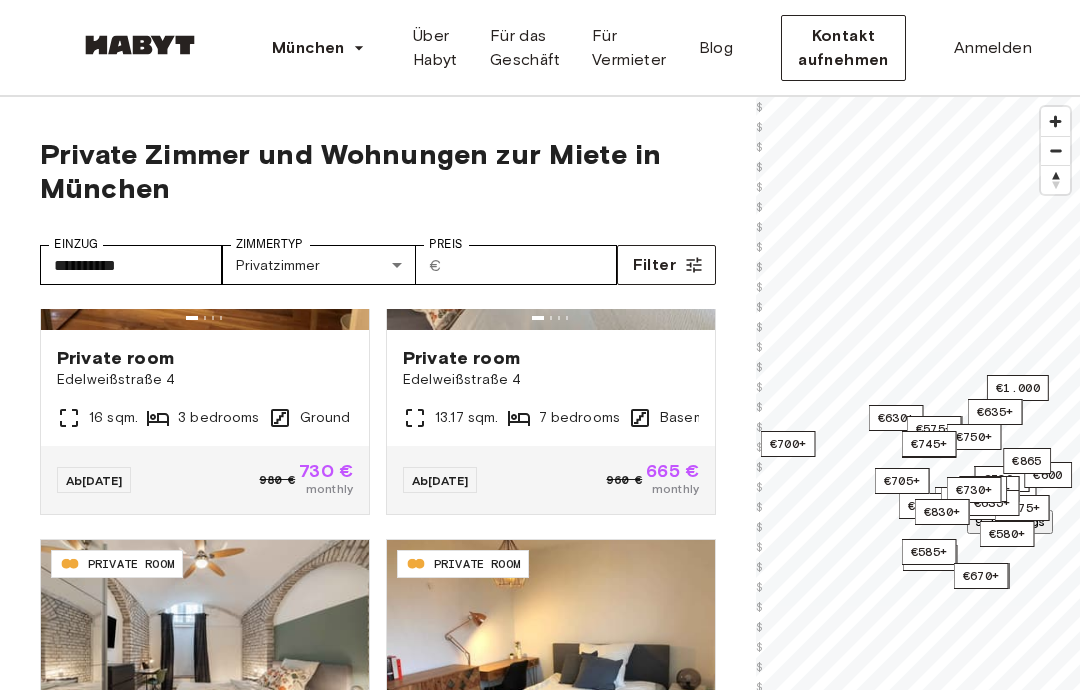 click at bounding box center (918, 836) 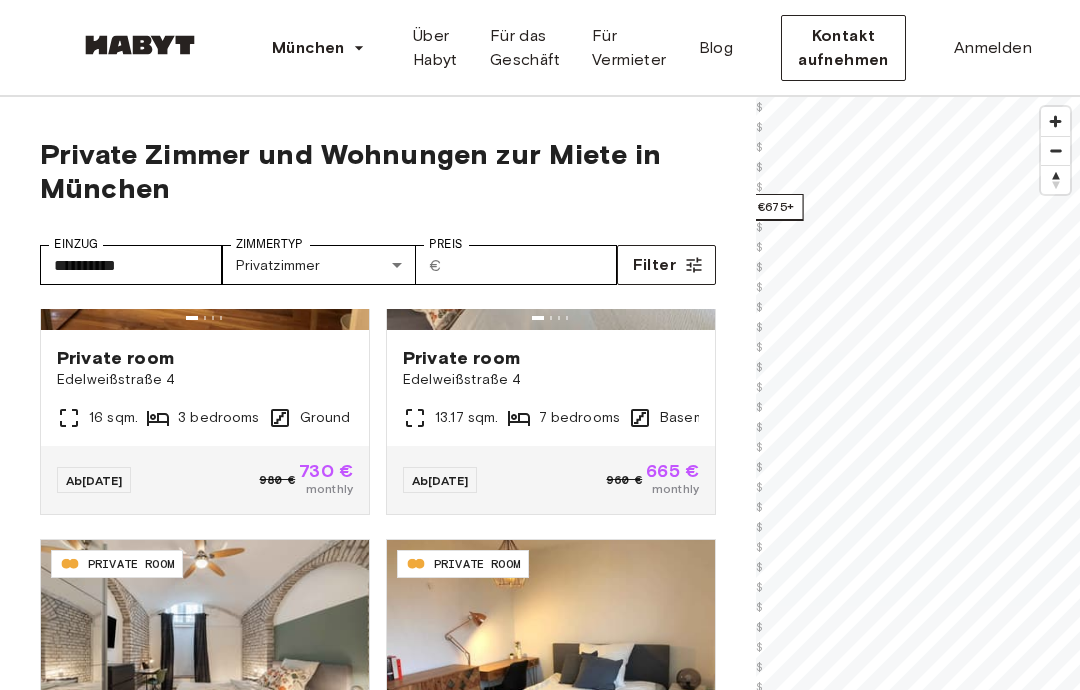 click on "€675+" at bounding box center (776, 207) 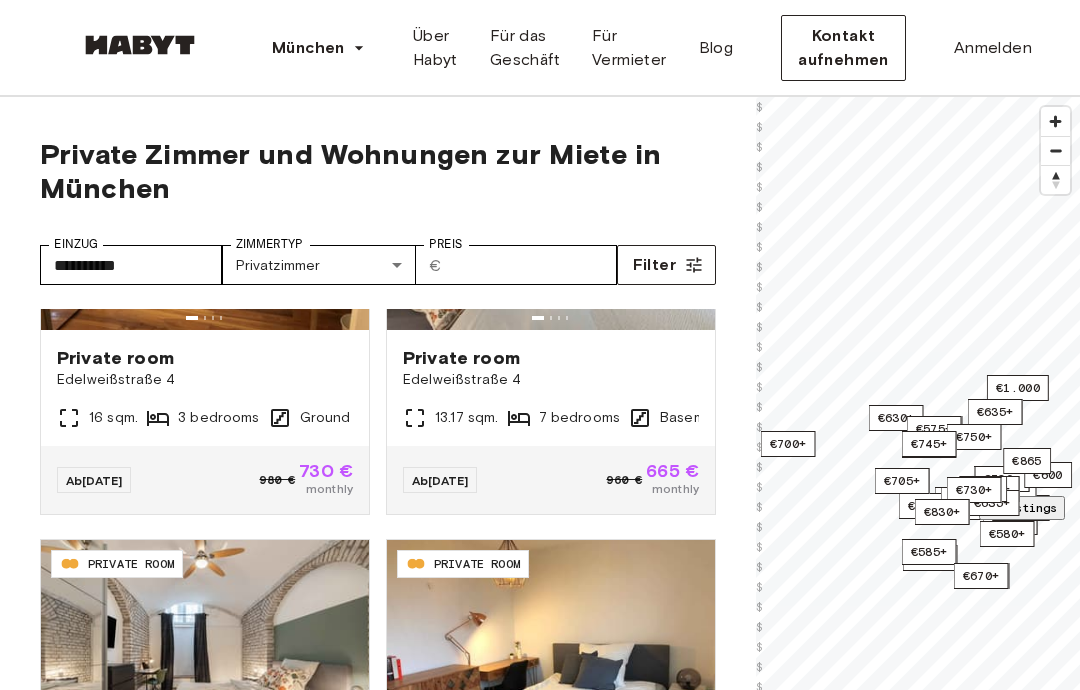 scroll, scrollTop: 0, scrollLeft: 0, axis: both 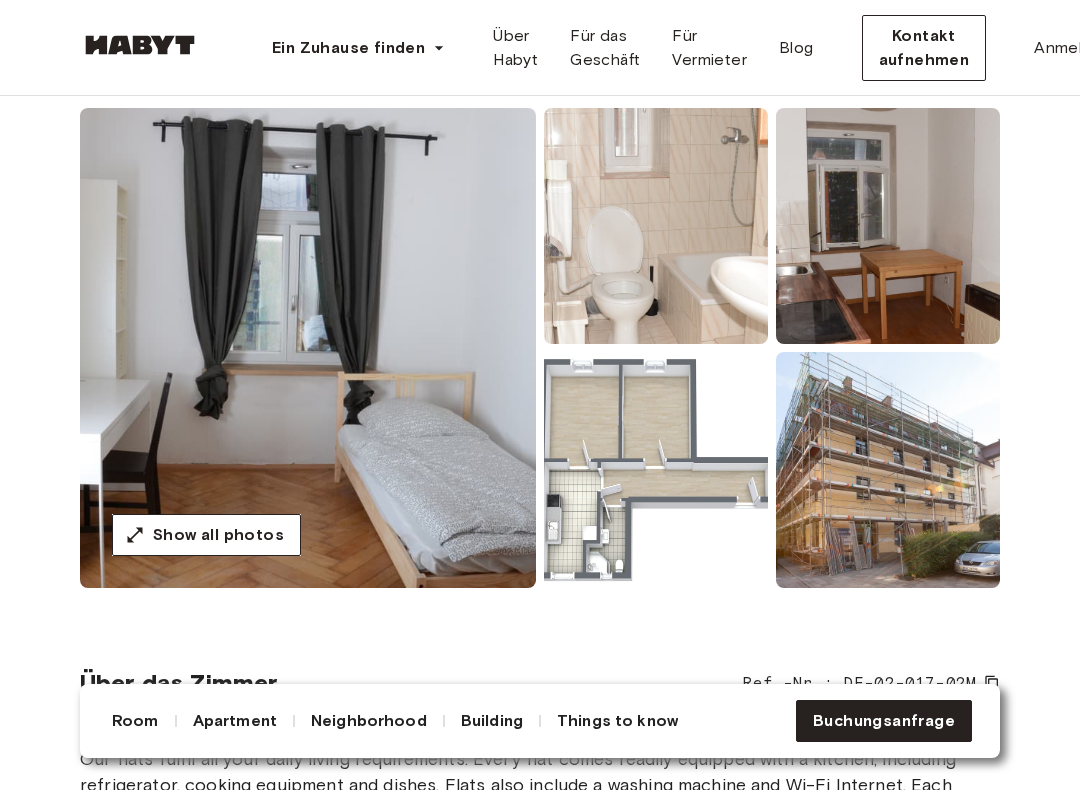click at bounding box center (308, 348) 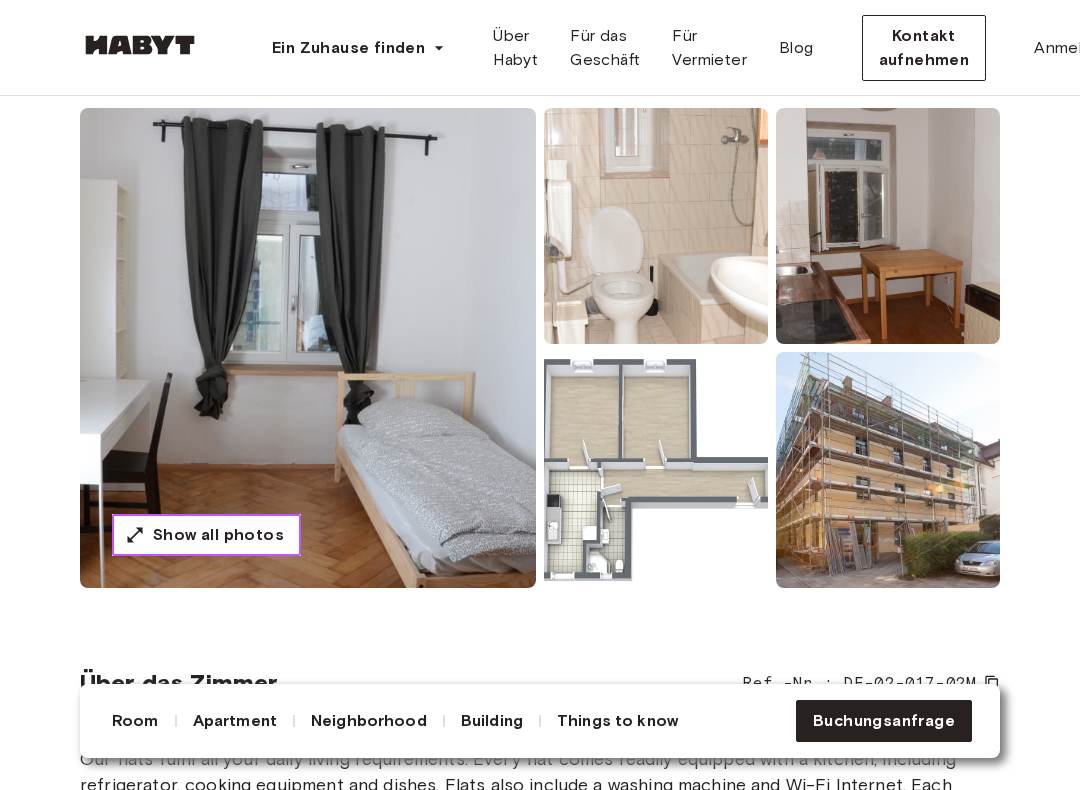 click on "Show all photos" at bounding box center (206, 535) 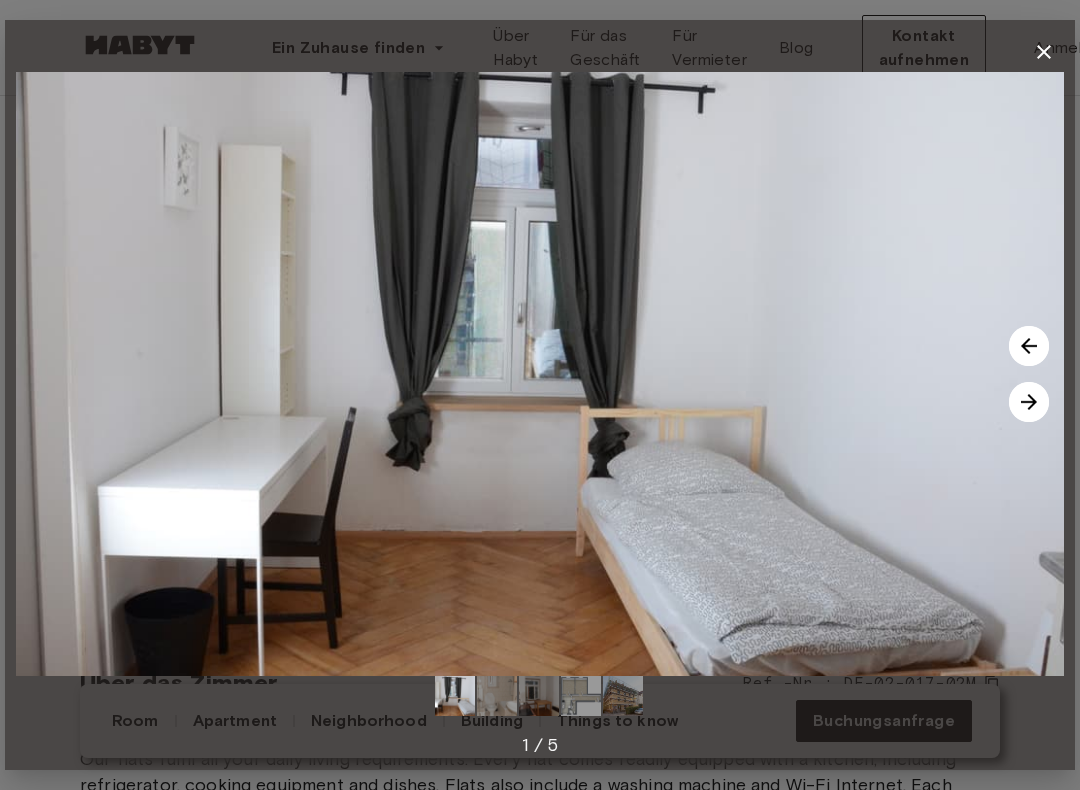scroll, scrollTop: 130, scrollLeft: 0, axis: vertical 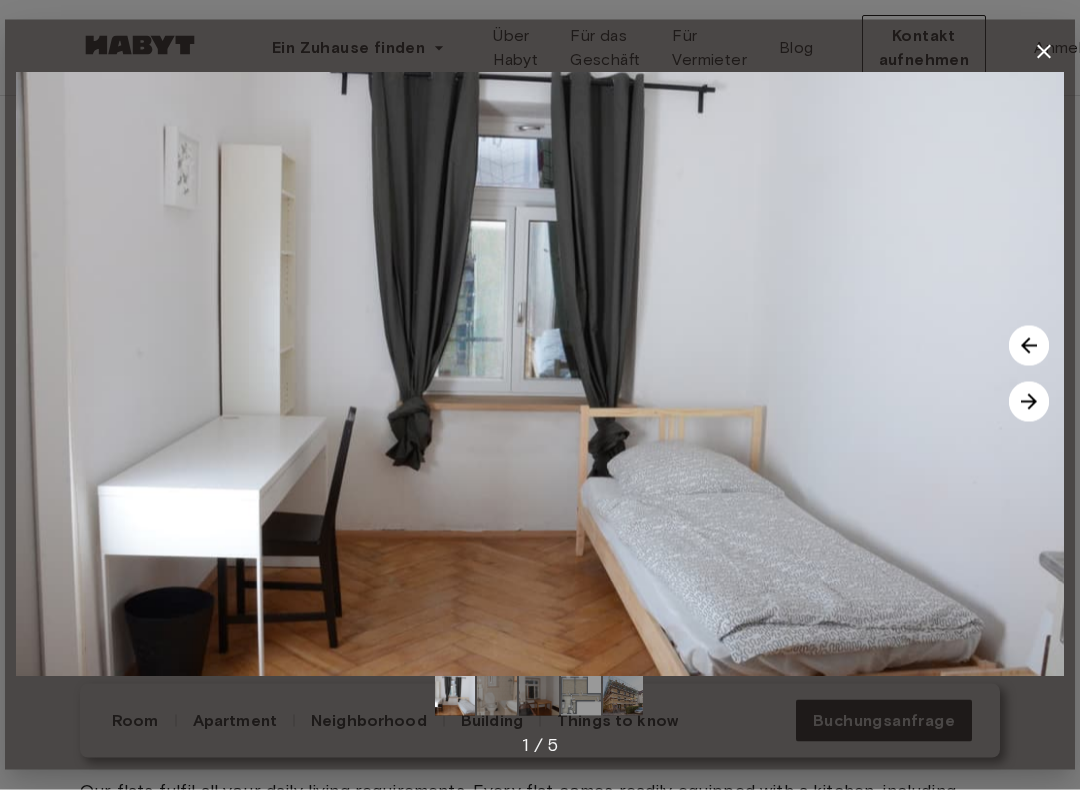 click at bounding box center (1029, 402) 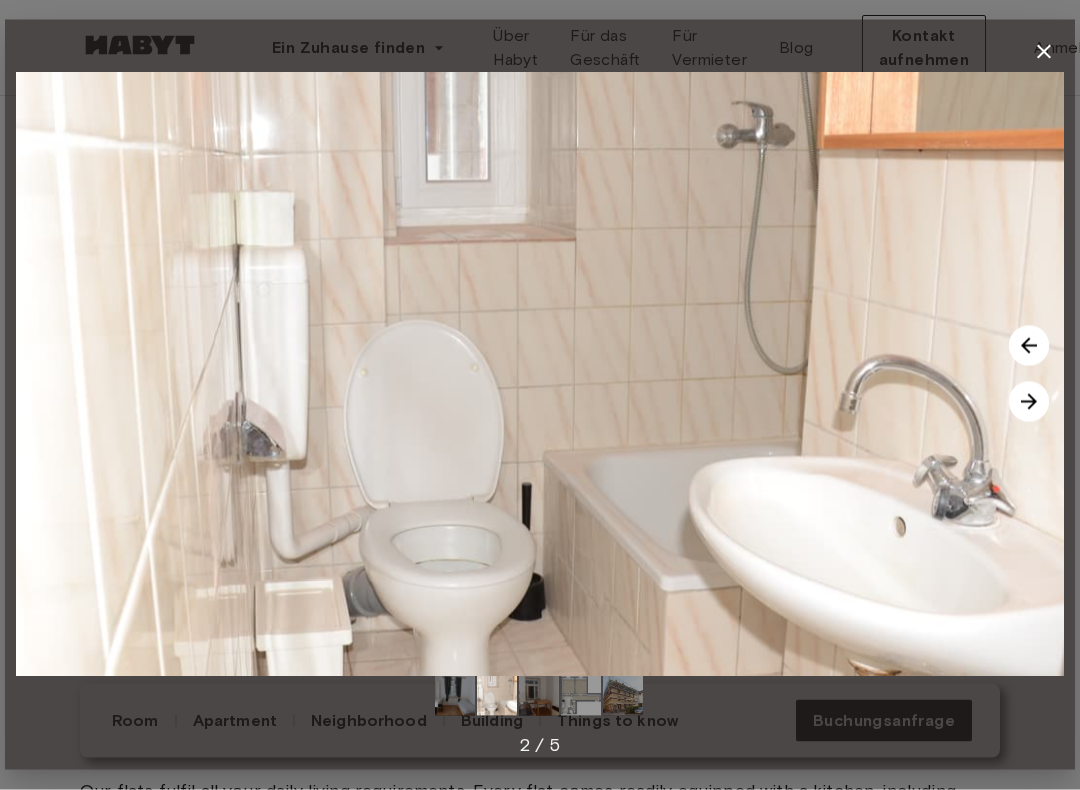 click at bounding box center [1029, 402] 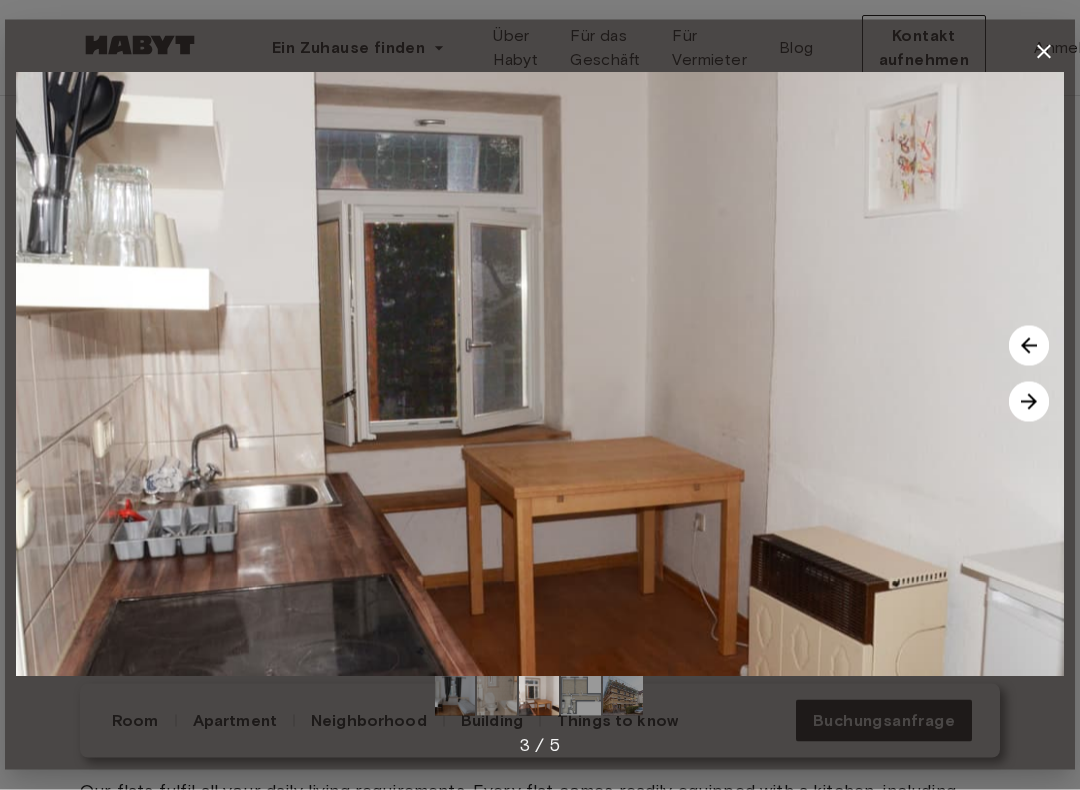 click at bounding box center [1029, 402] 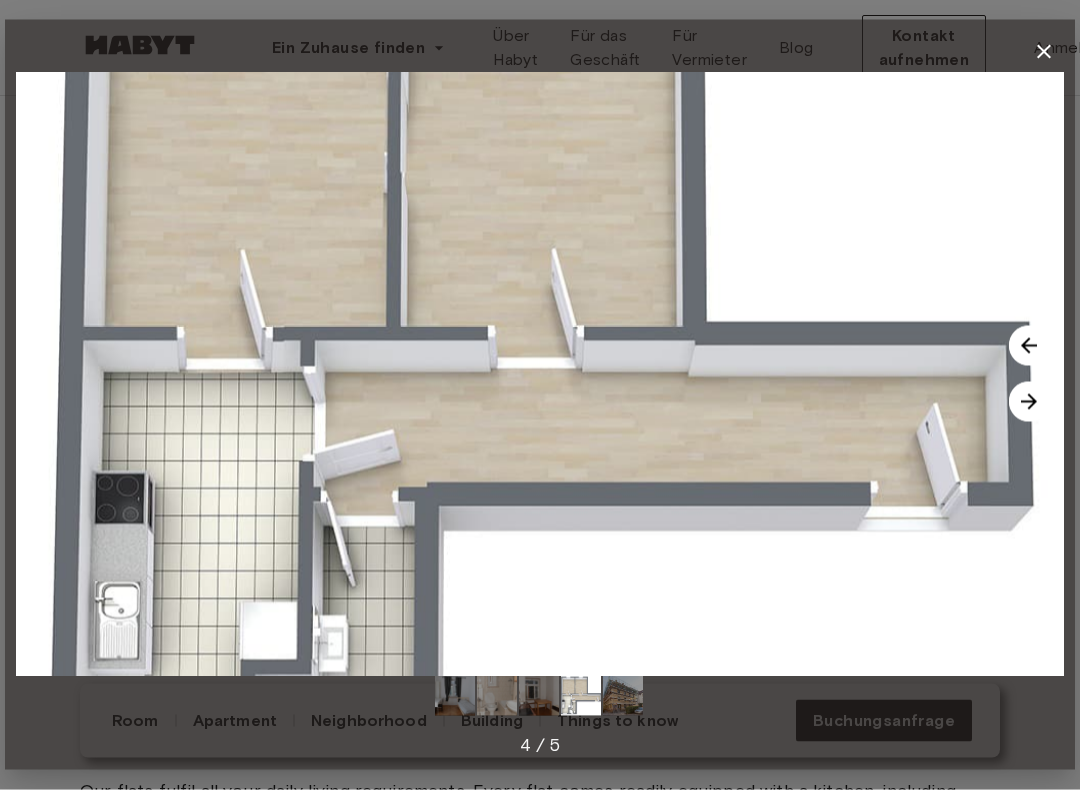 click at bounding box center [1029, 402] 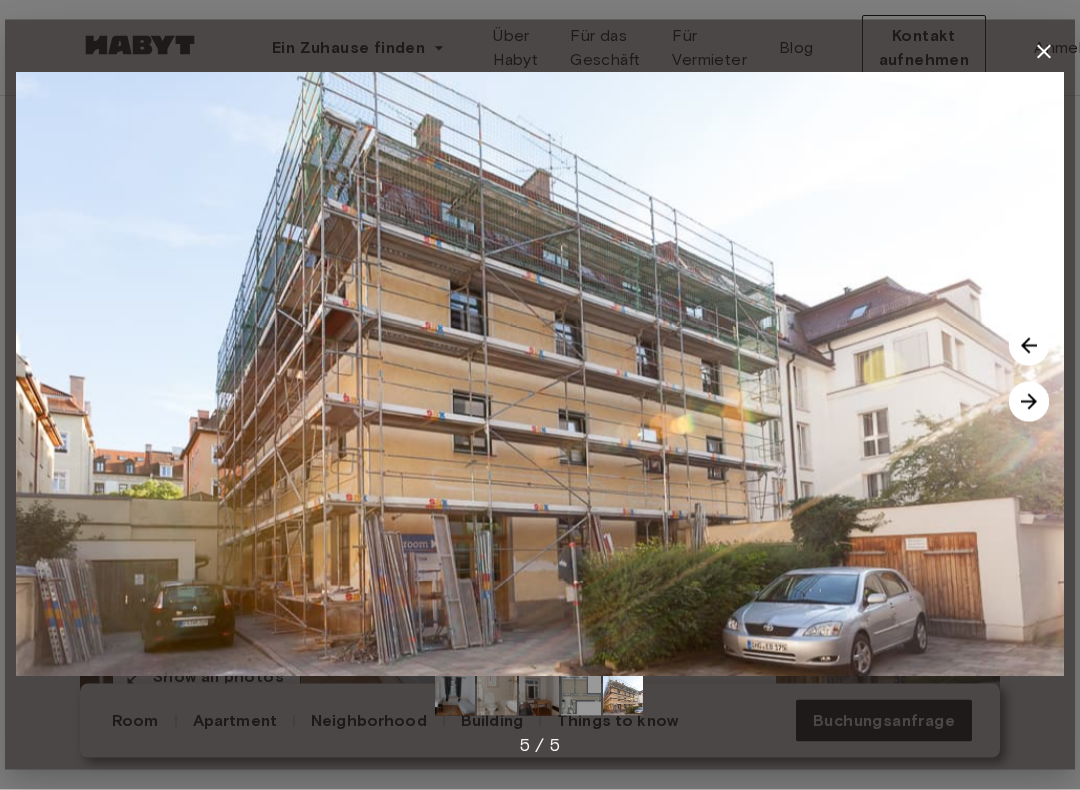 scroll, scrollTop: 0, scrollLeft: 0, axis: both 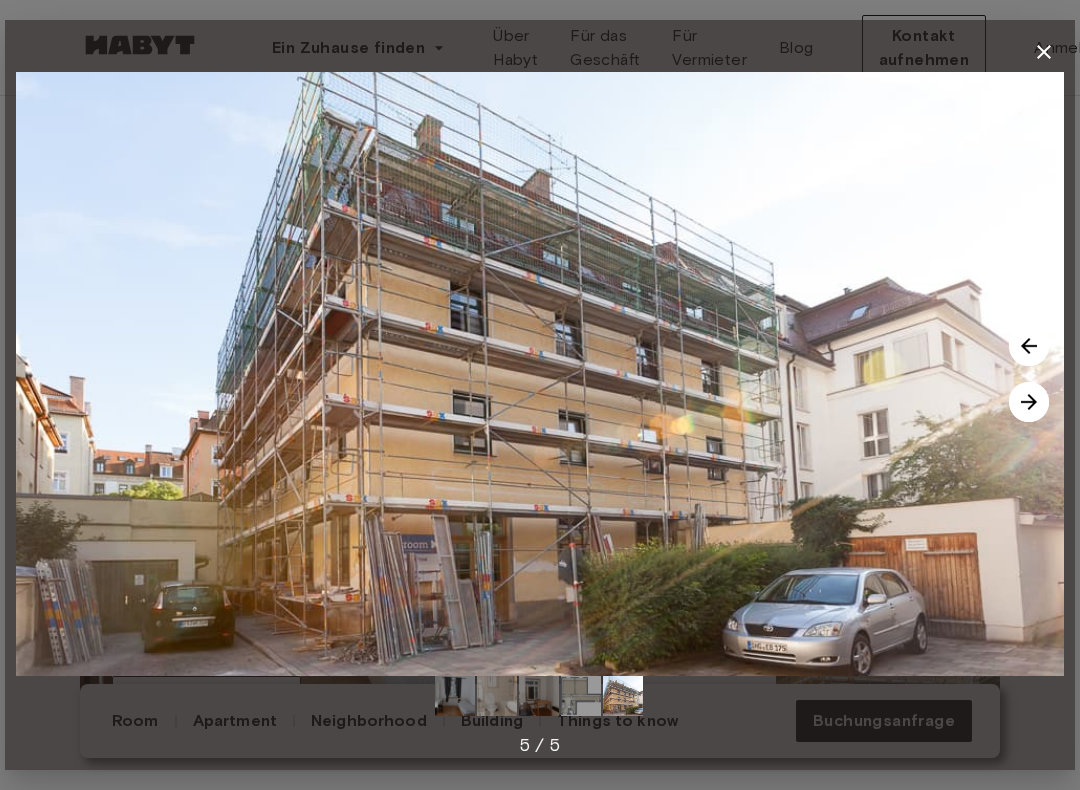 click at bounding box center [1044, 52] 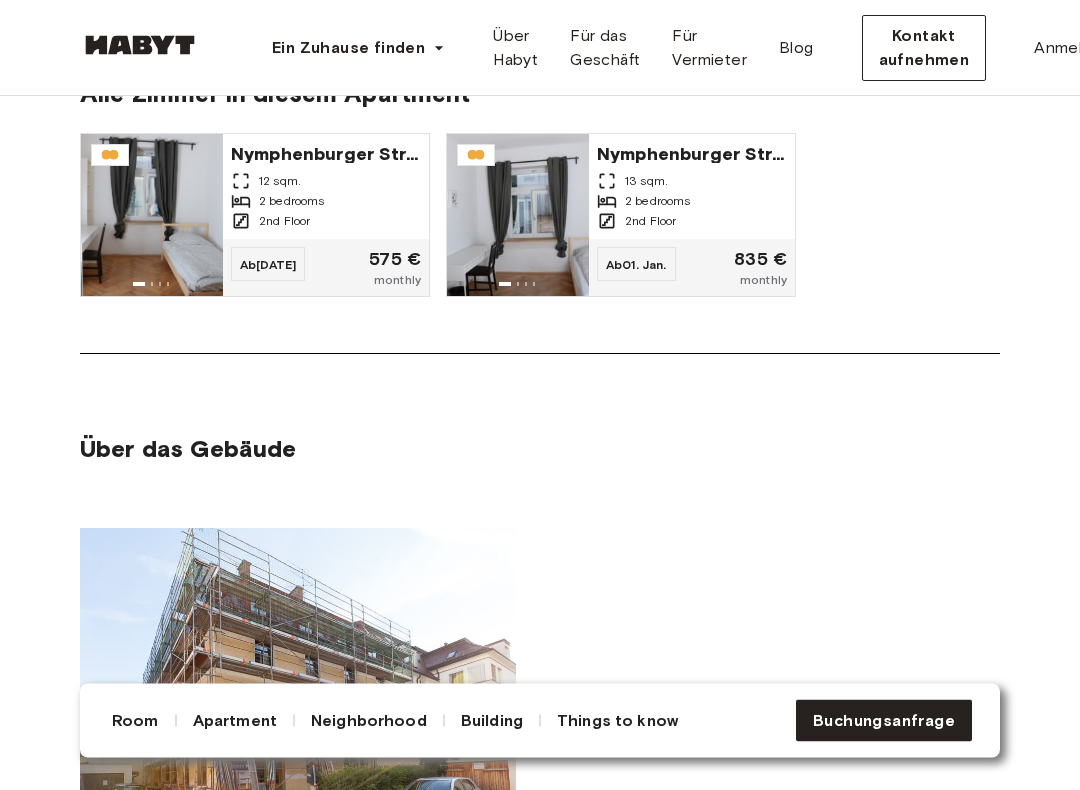 scroll, scrollTop: 1568, scrollLeft: 0, axis: vertical 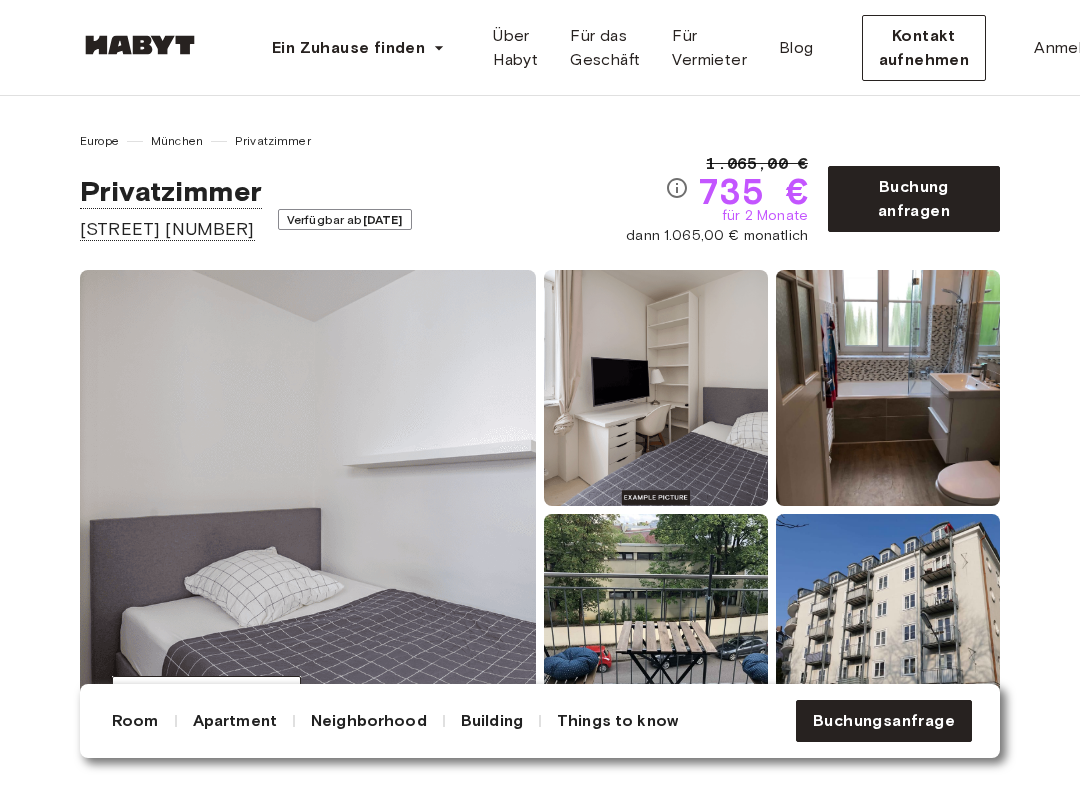 click at bounding box center [308, 510] 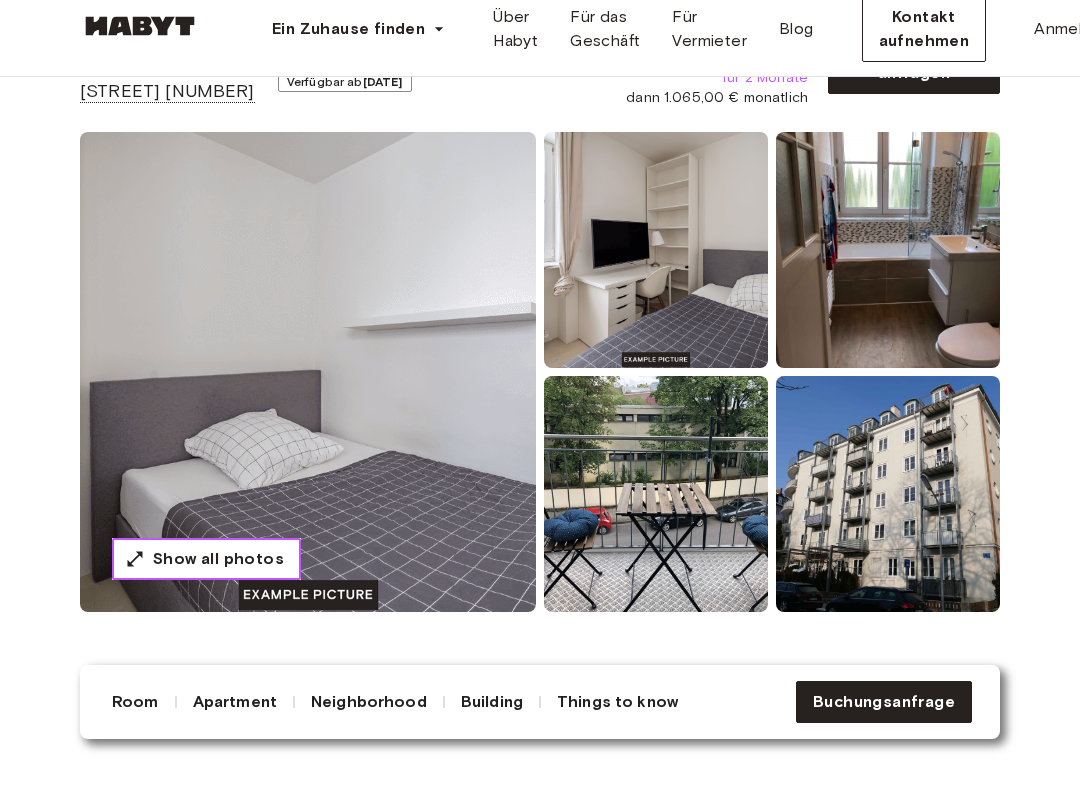 click on "Show all photos" at bounding box center (218, 578) 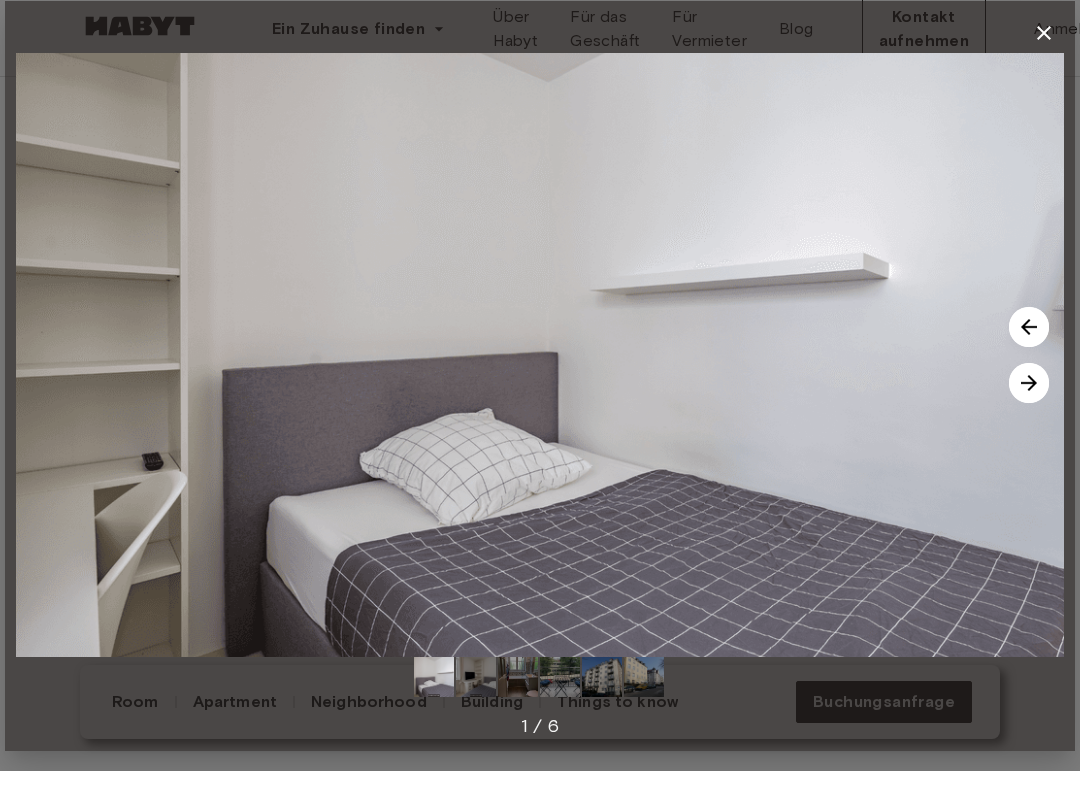 click at bounding box center [1029, 402] 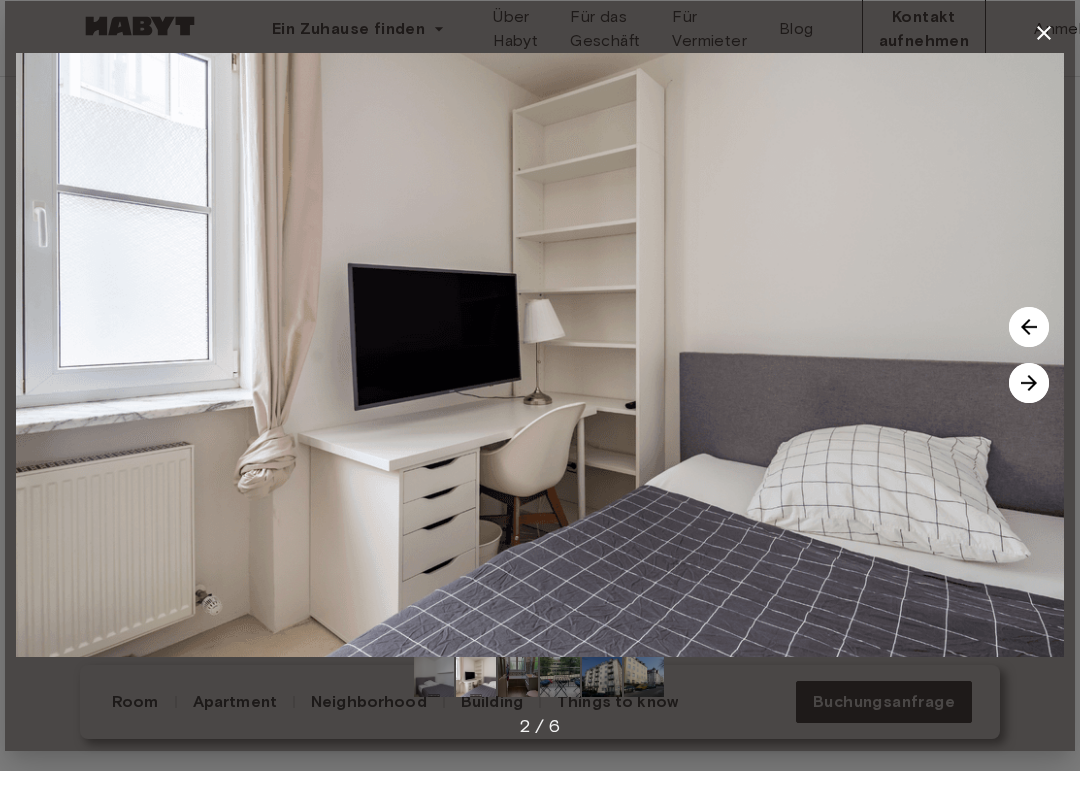 click at bounding box center (1029, 402) 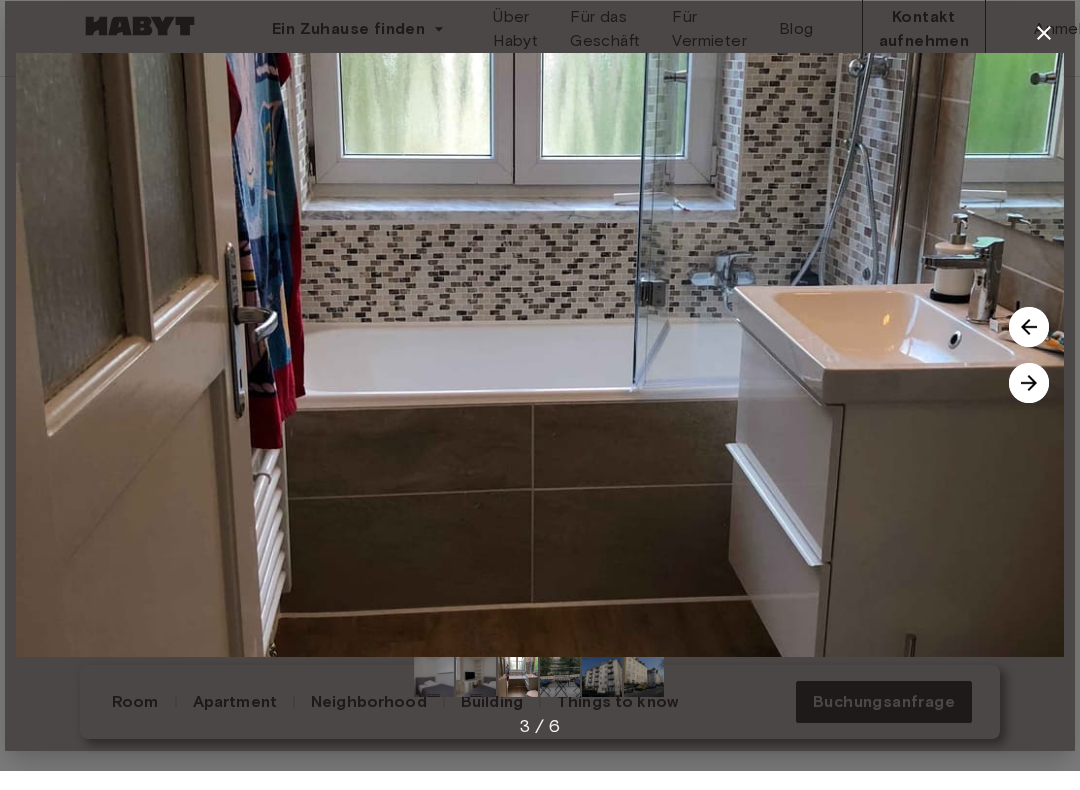 click at bounding box center (540, 374) 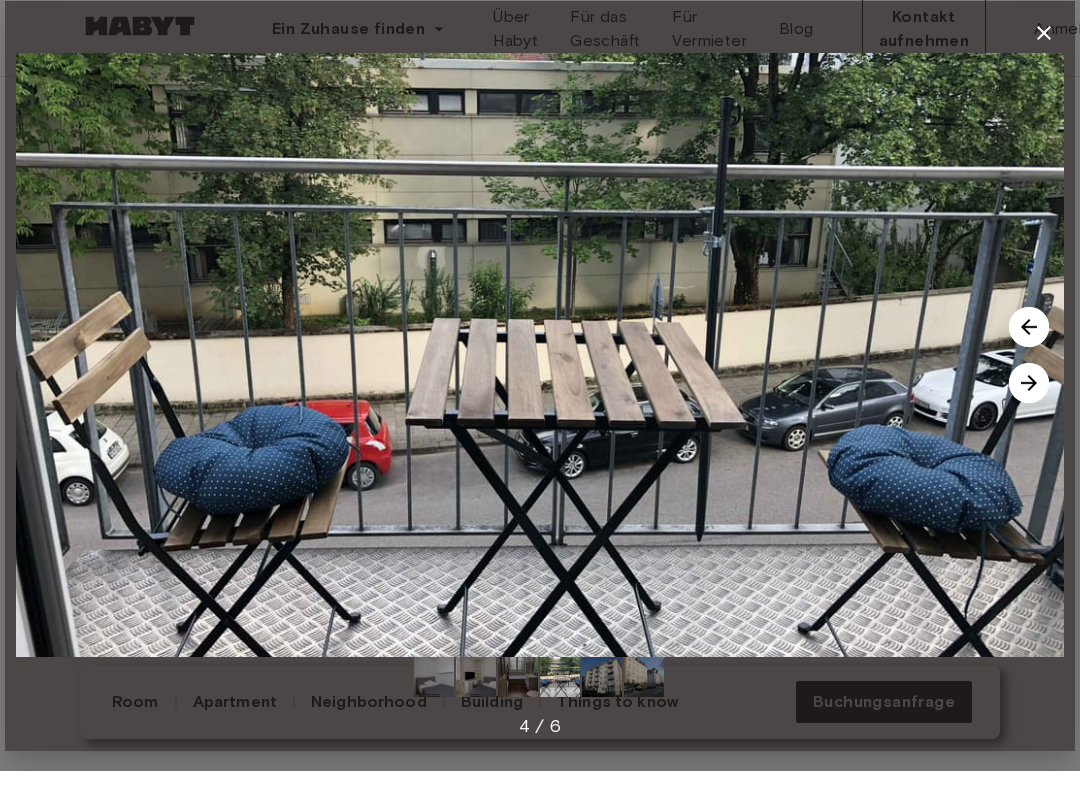 click at bounding box center [1029, 346] 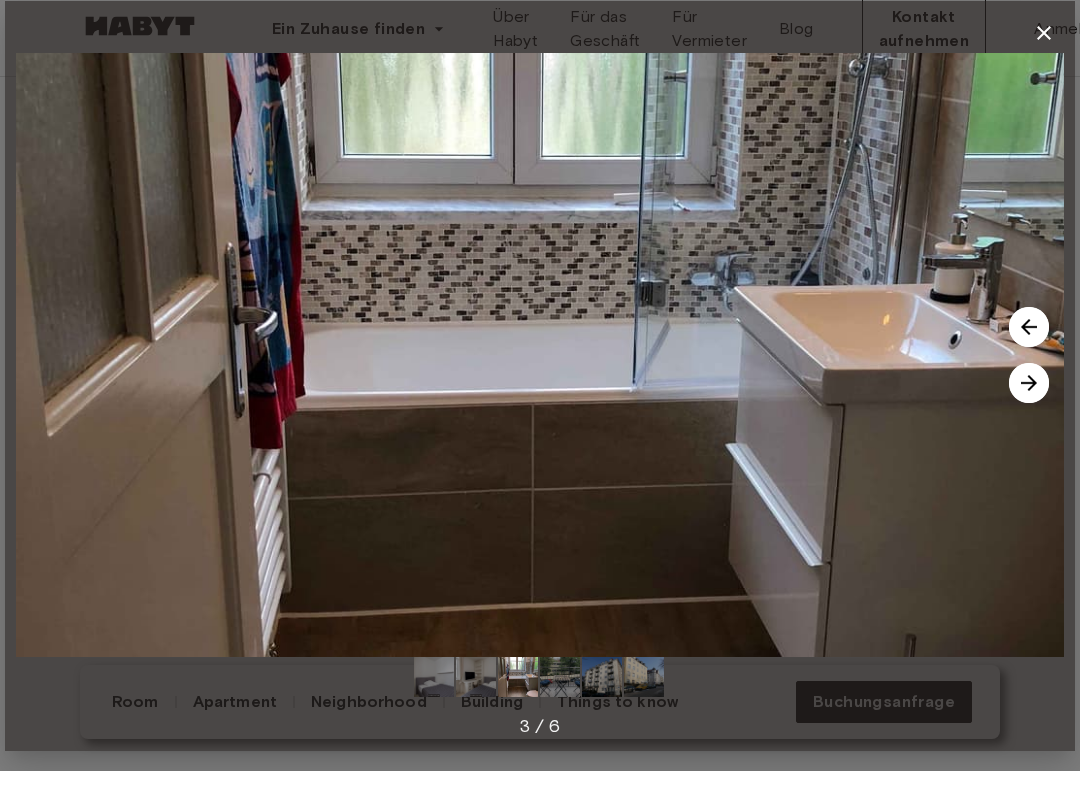 click at bounding box center [1029, 402] 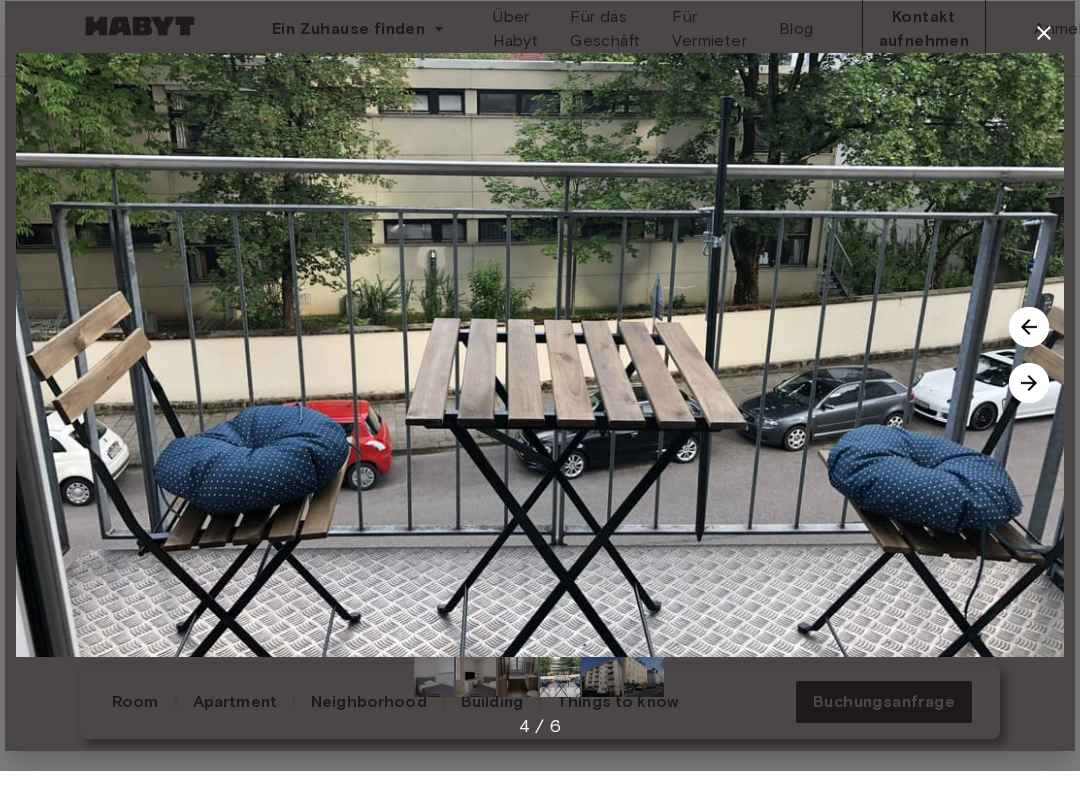 click at bounding box center [1029, 402] 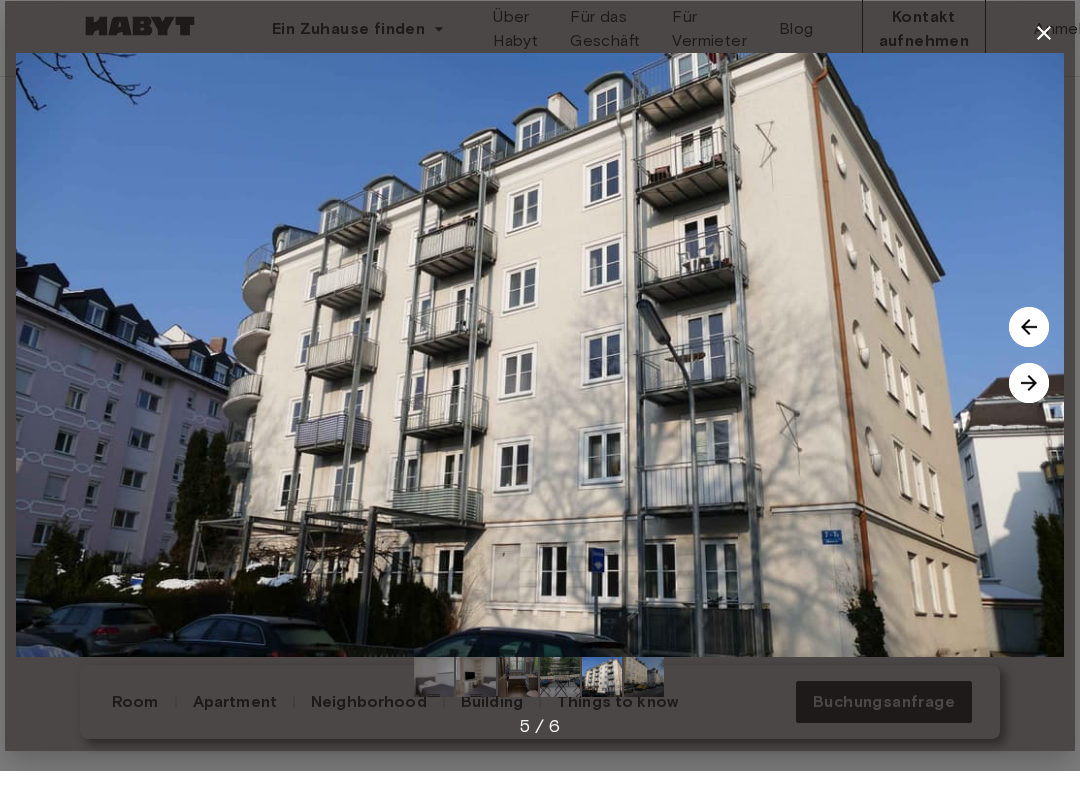 click at bounding box center (1029, 402) 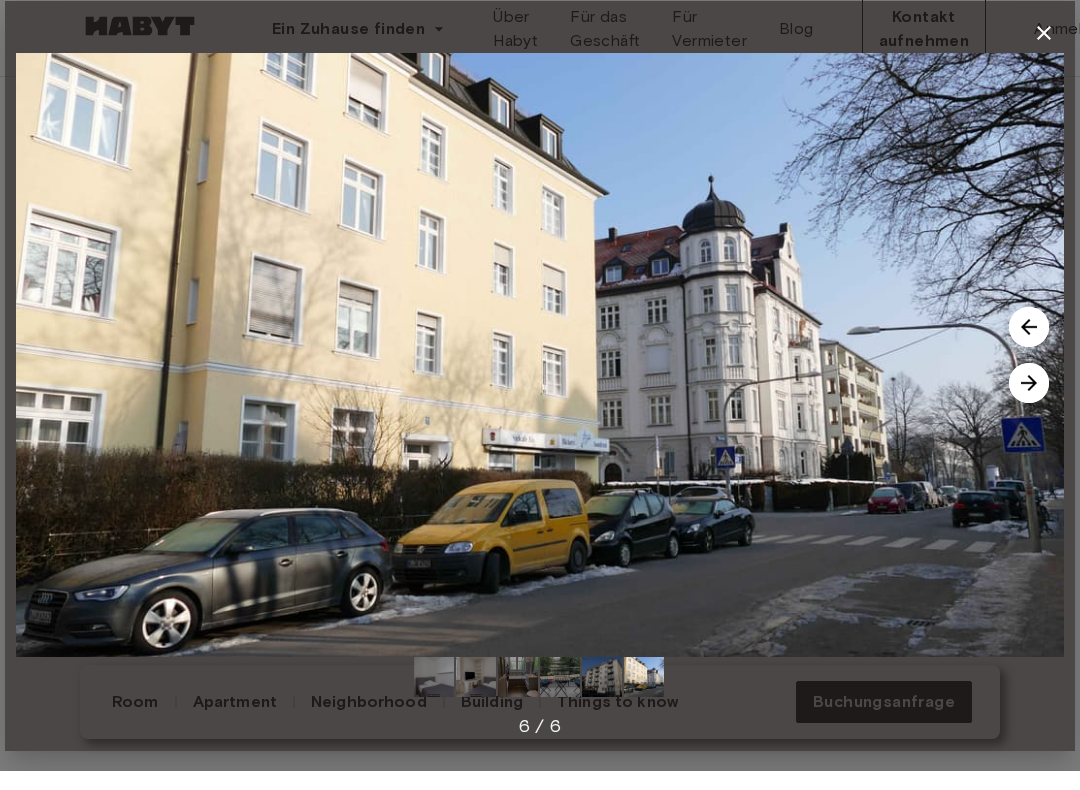 click at bounding box center (1029, 402) 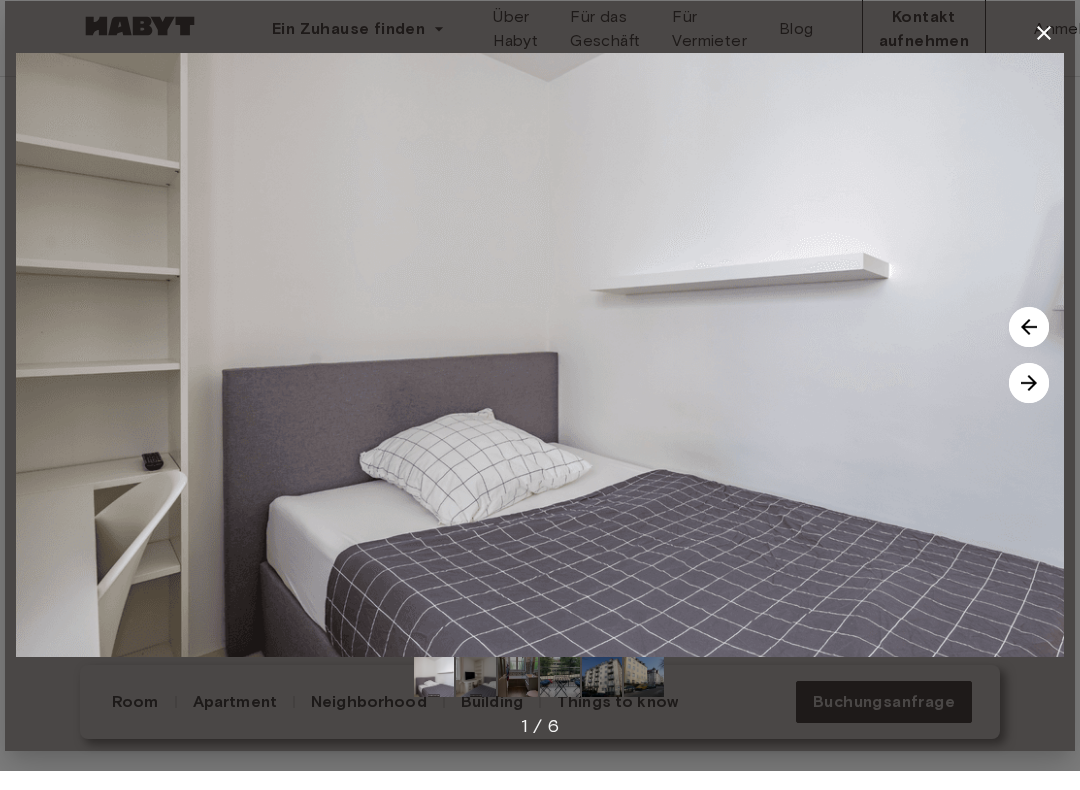 click at bounding box center [1029, 402] 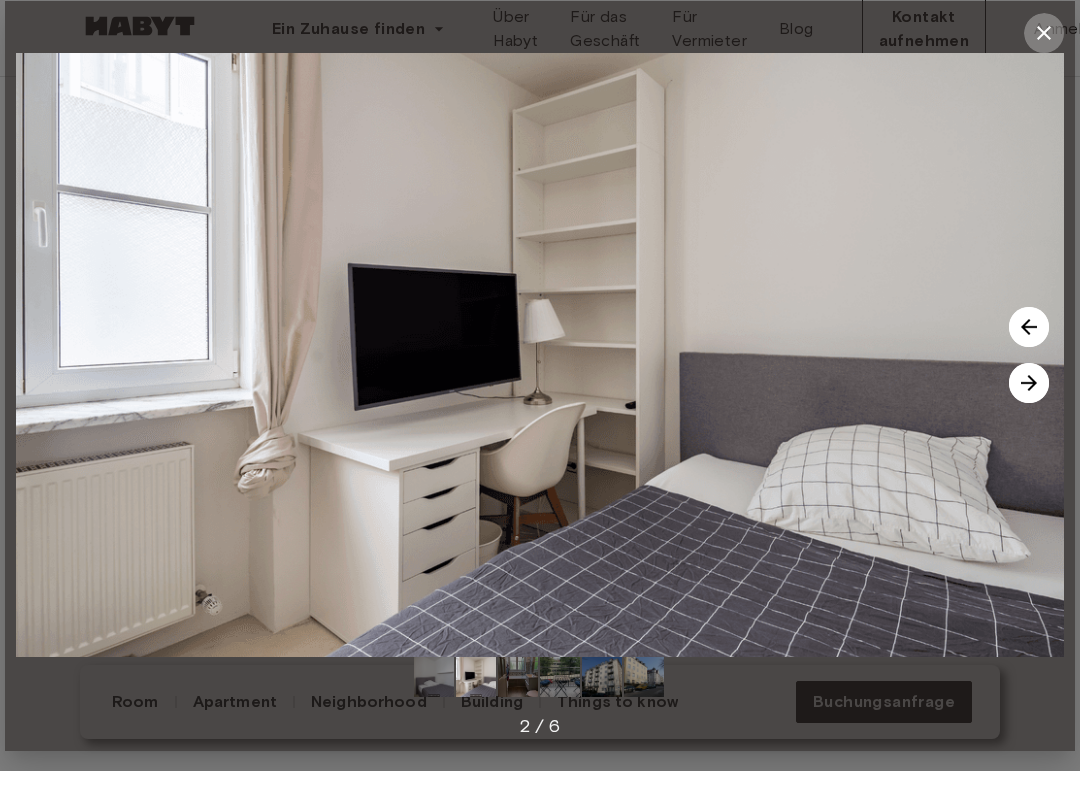 click 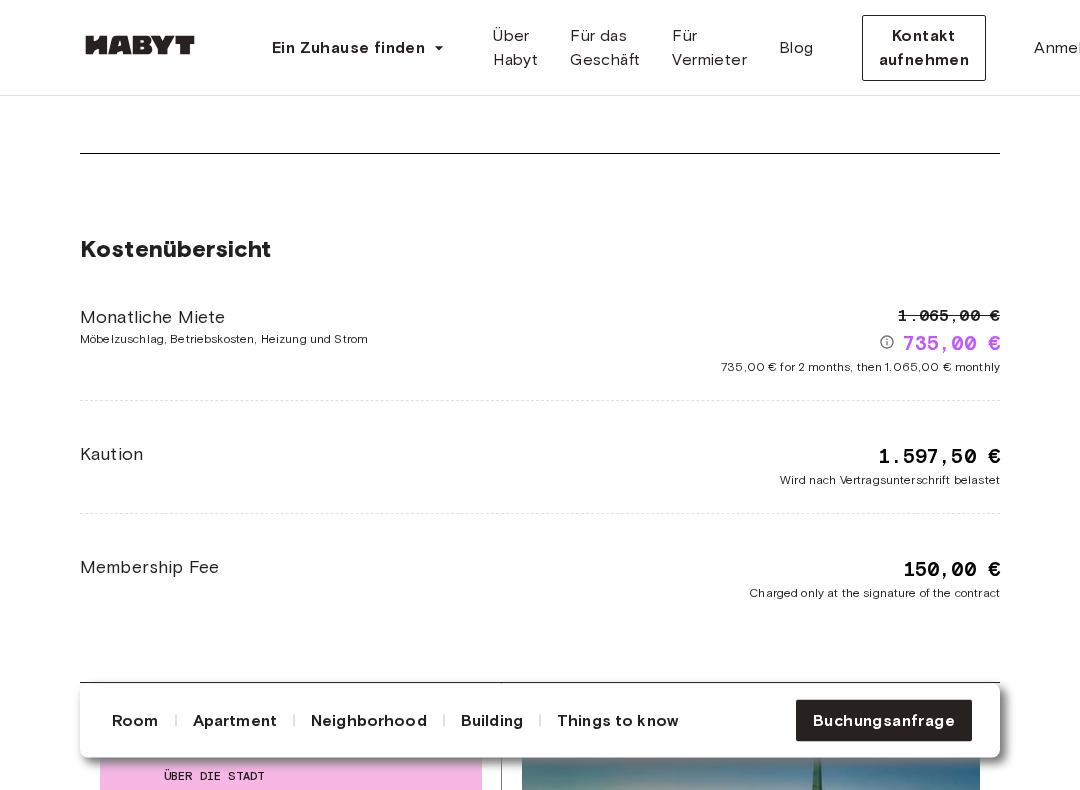 scroll, scrollTop: 2842, scrollLeft: 0, axis: vertical 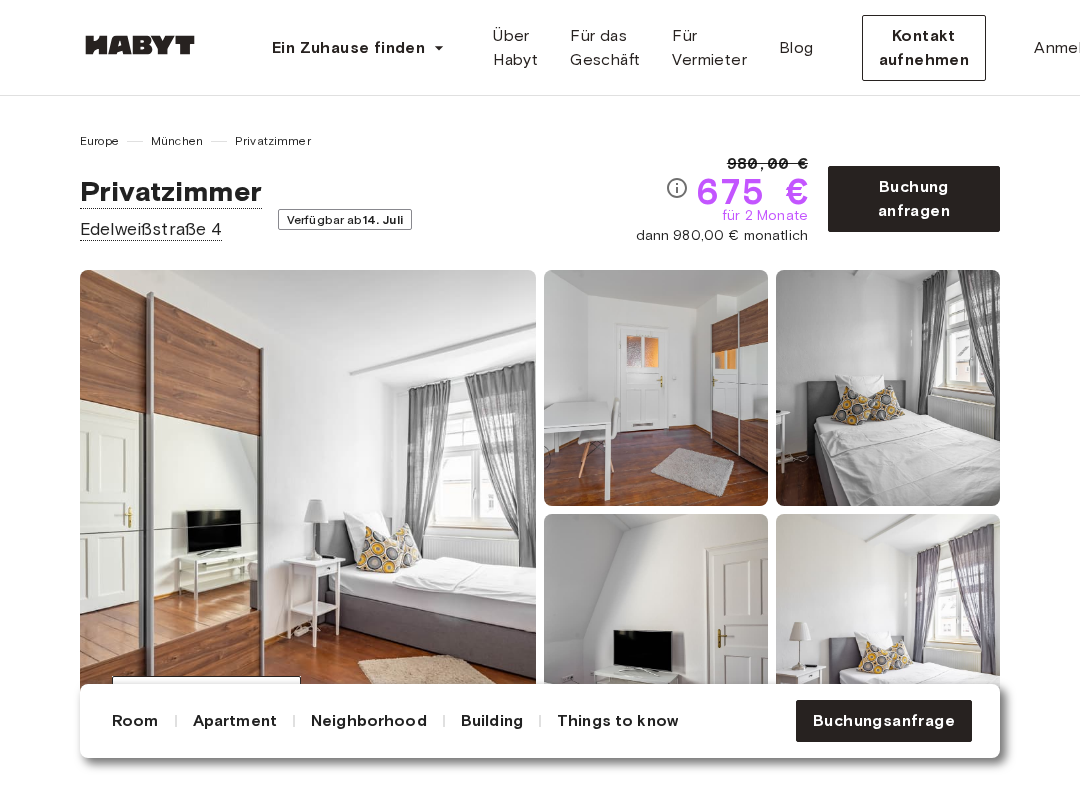click at bounding box center (308, 510) 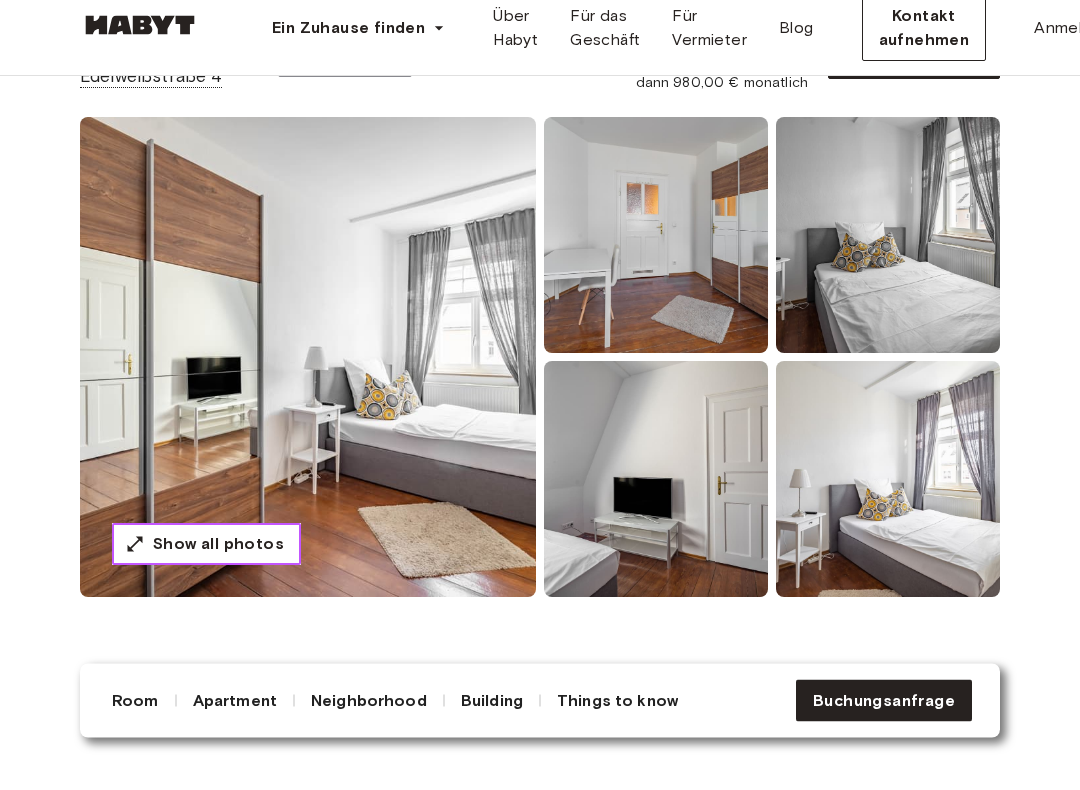 click on "Show all photos" at bounding box center [218, 565] 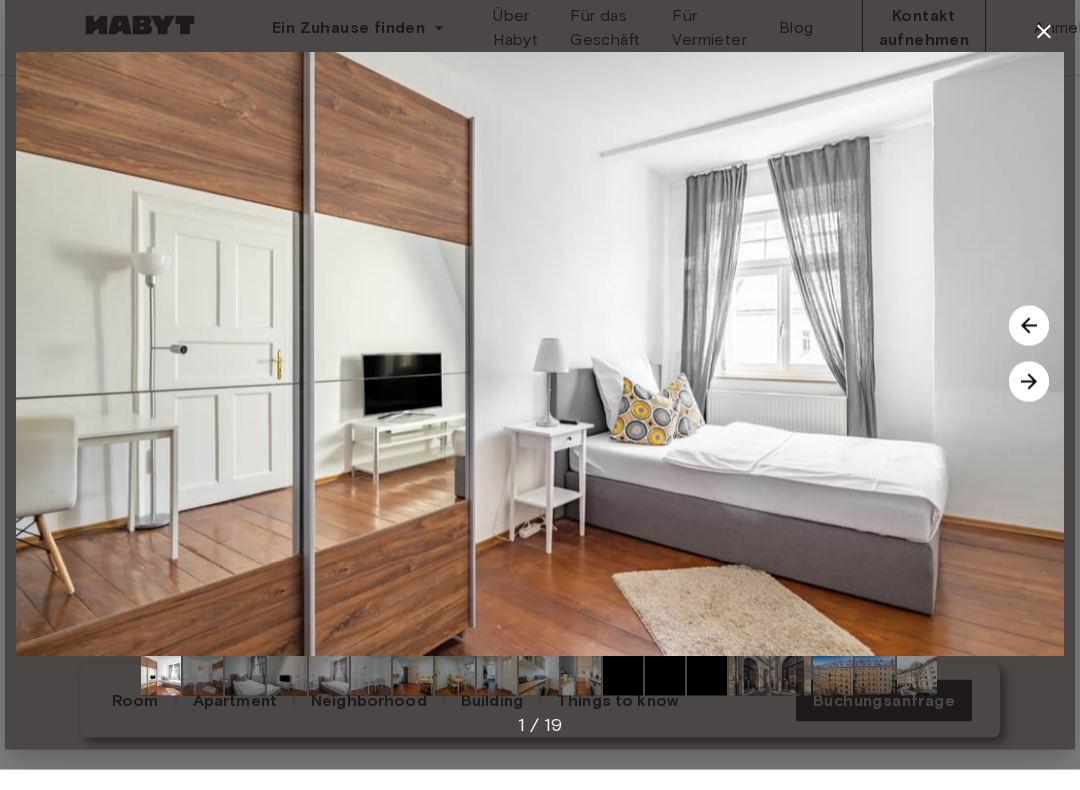 scroll, scrollTop: 133, scrollLeft: 0, axis: vertical 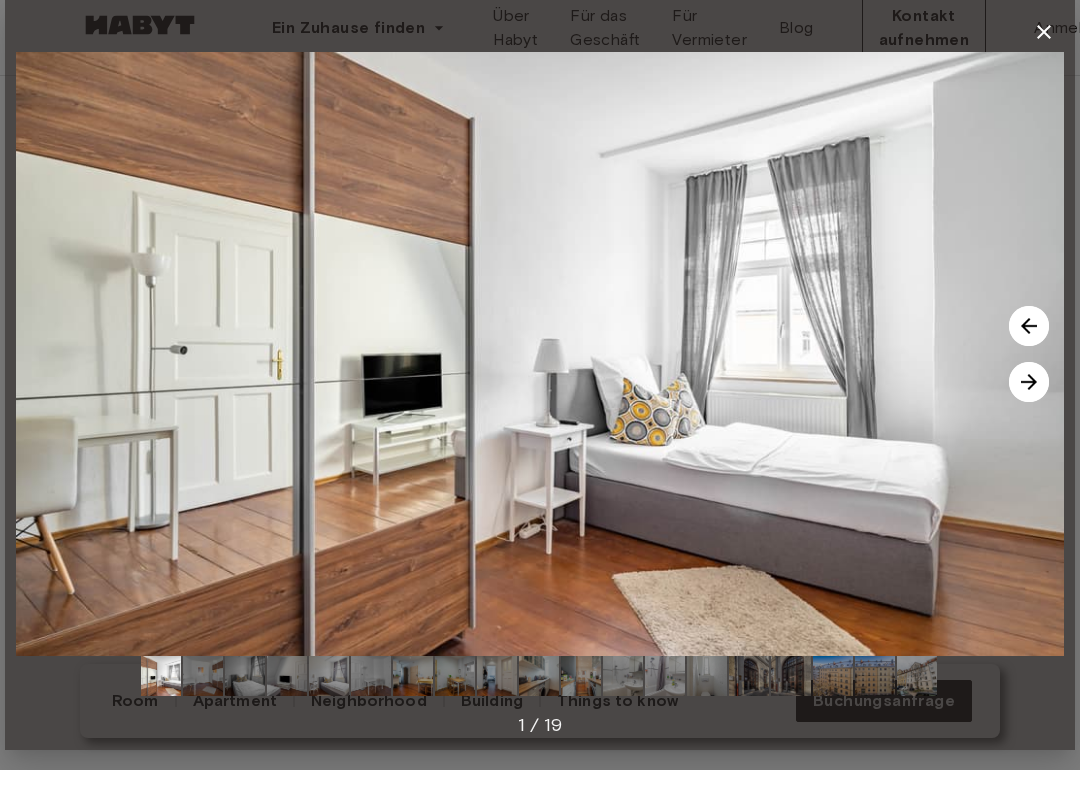click at bounding box center [1029, 402] 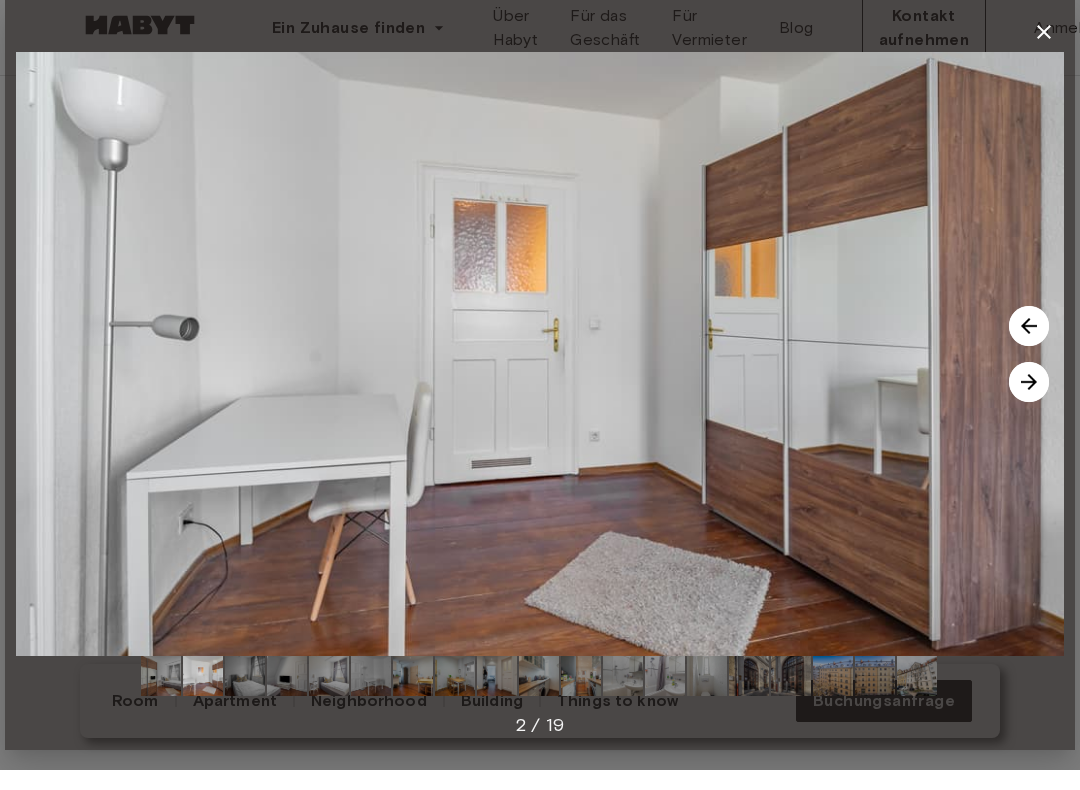 click at bounding box center [1029, 402] 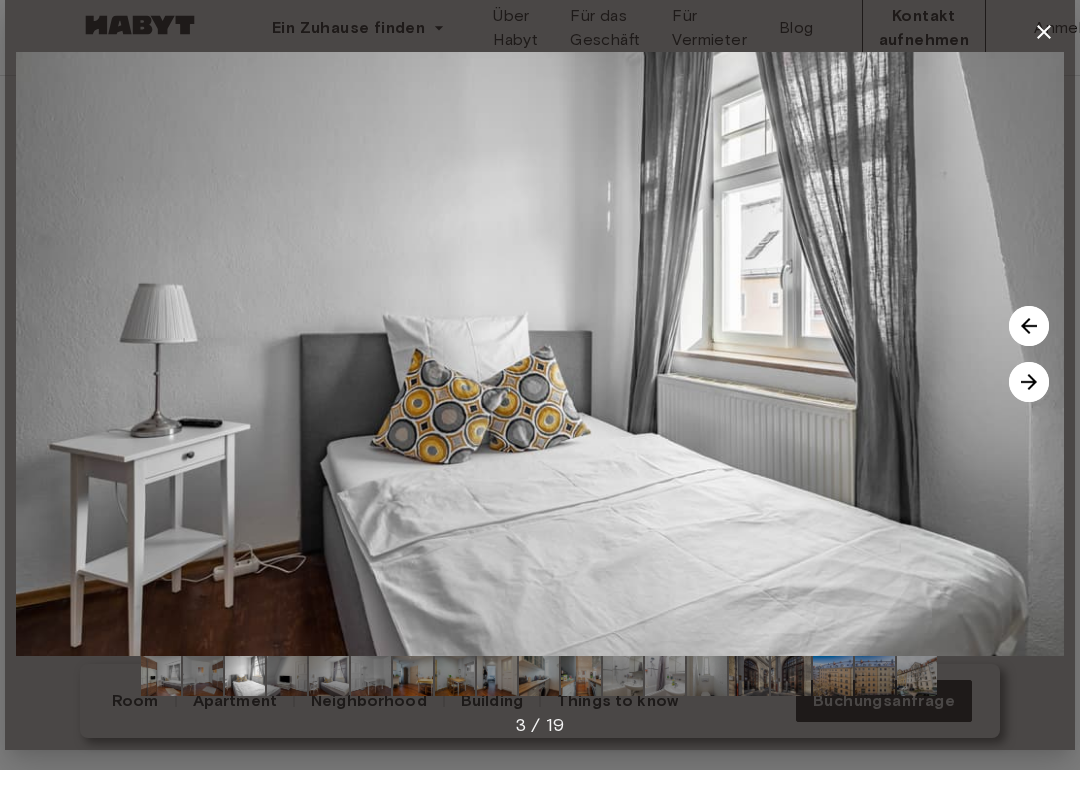 click at bounding box center [1029, 402] 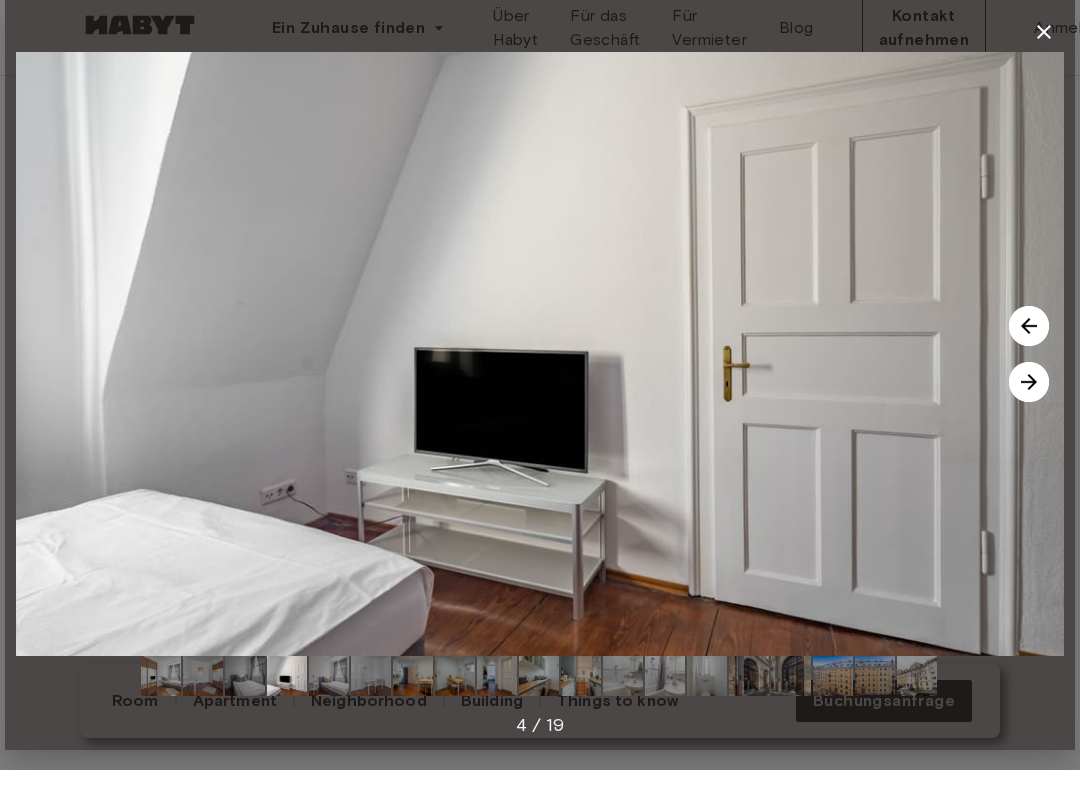 click at bounding box center (1029, 402) 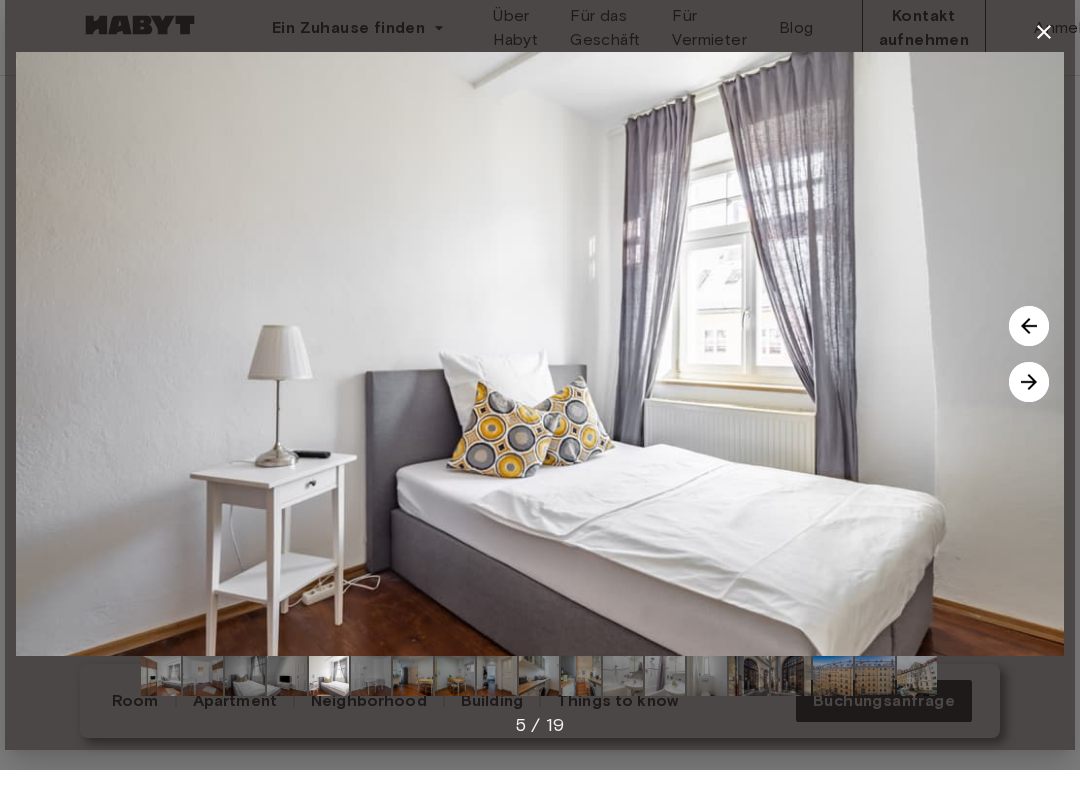 click at bounding box center [1029, 402] 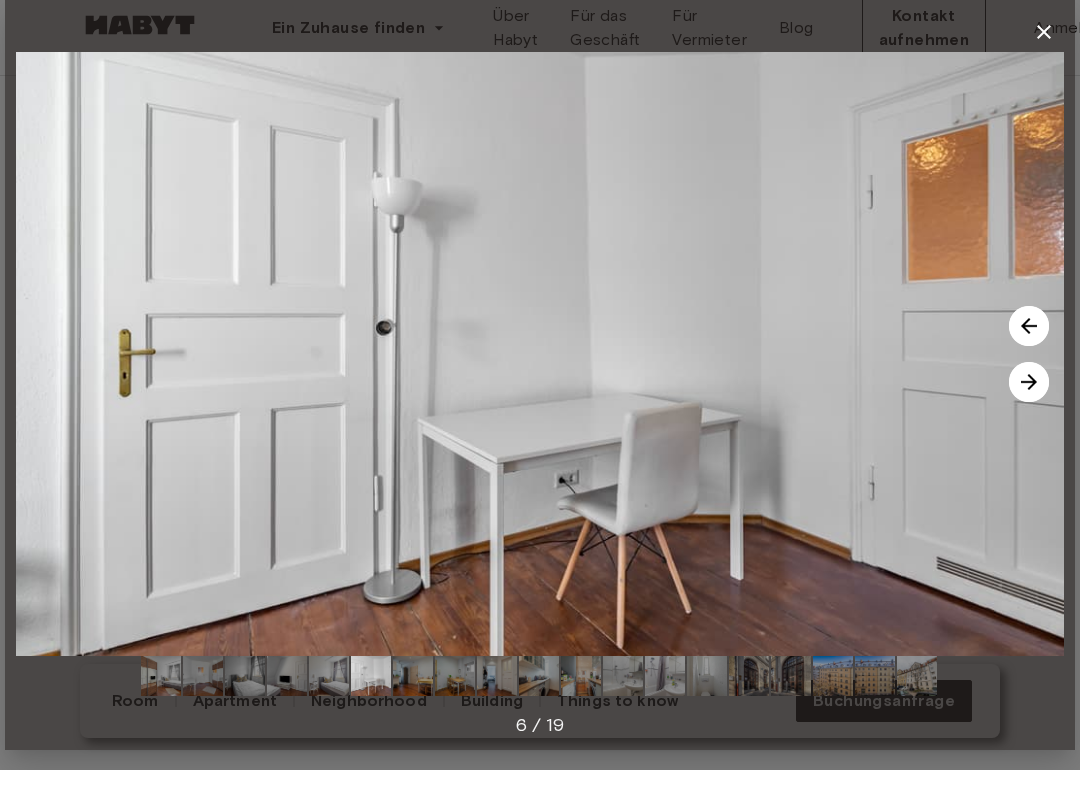 click at bounding box center [1029, 402] 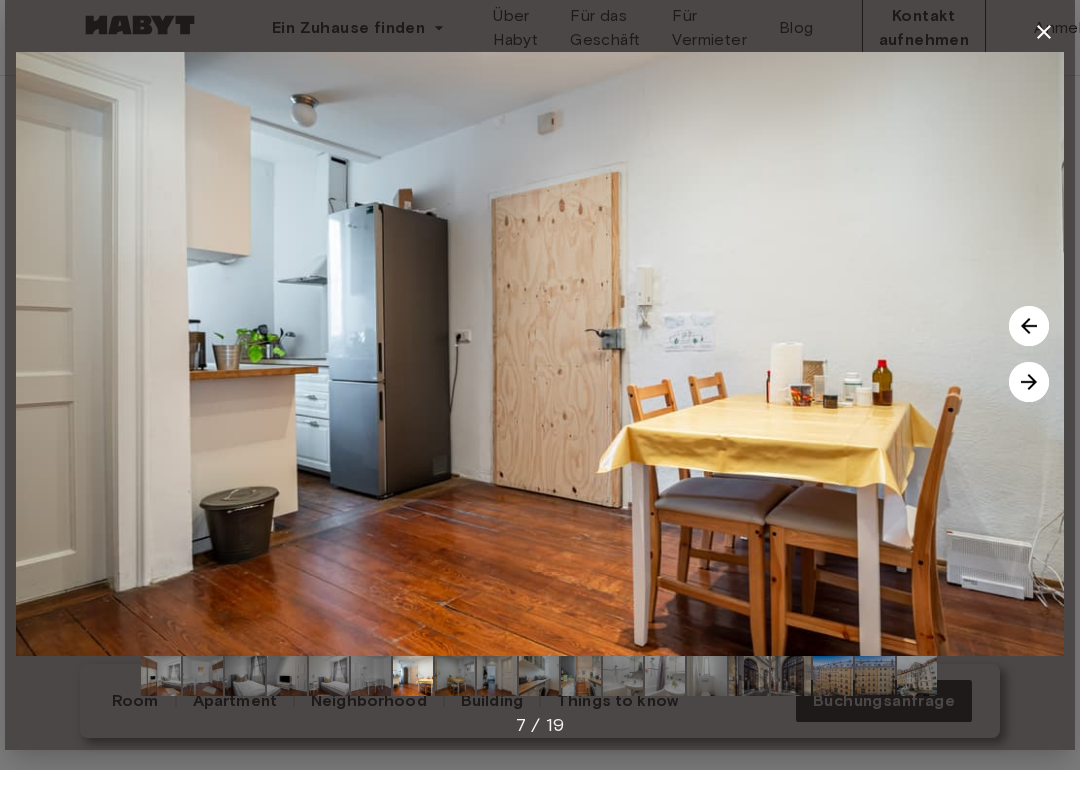 click at bounding box center (1029, 402) 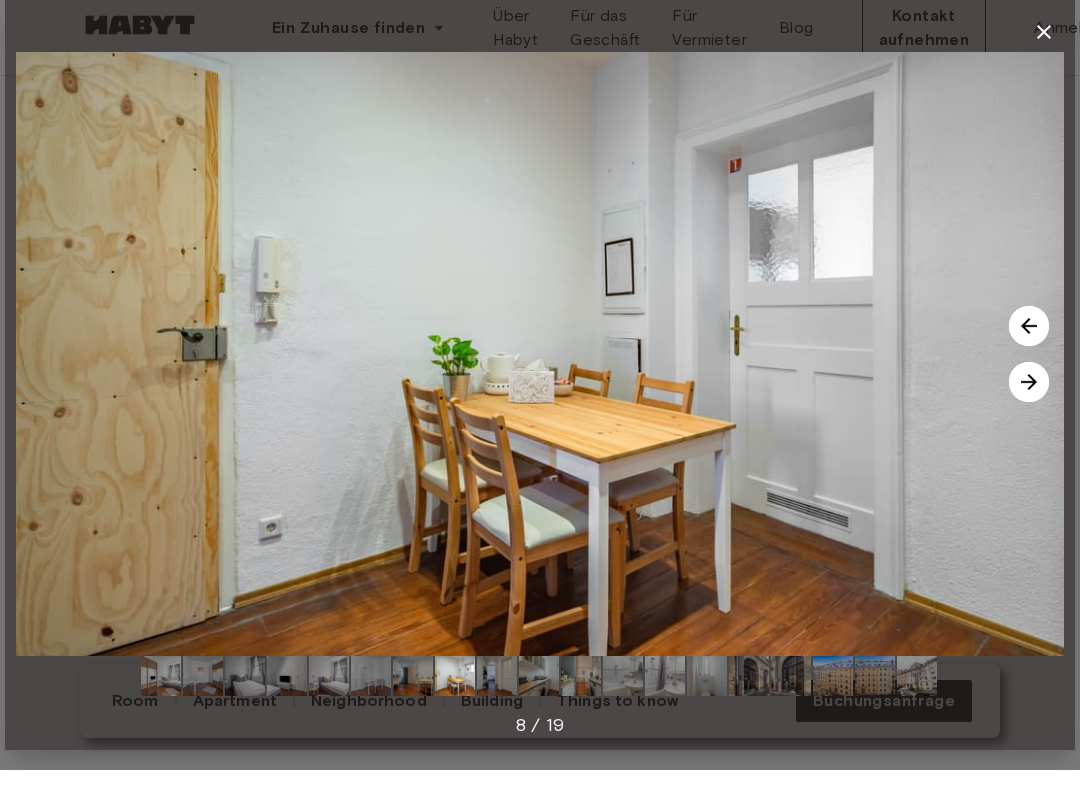 click at bounding box center (1029, 402) 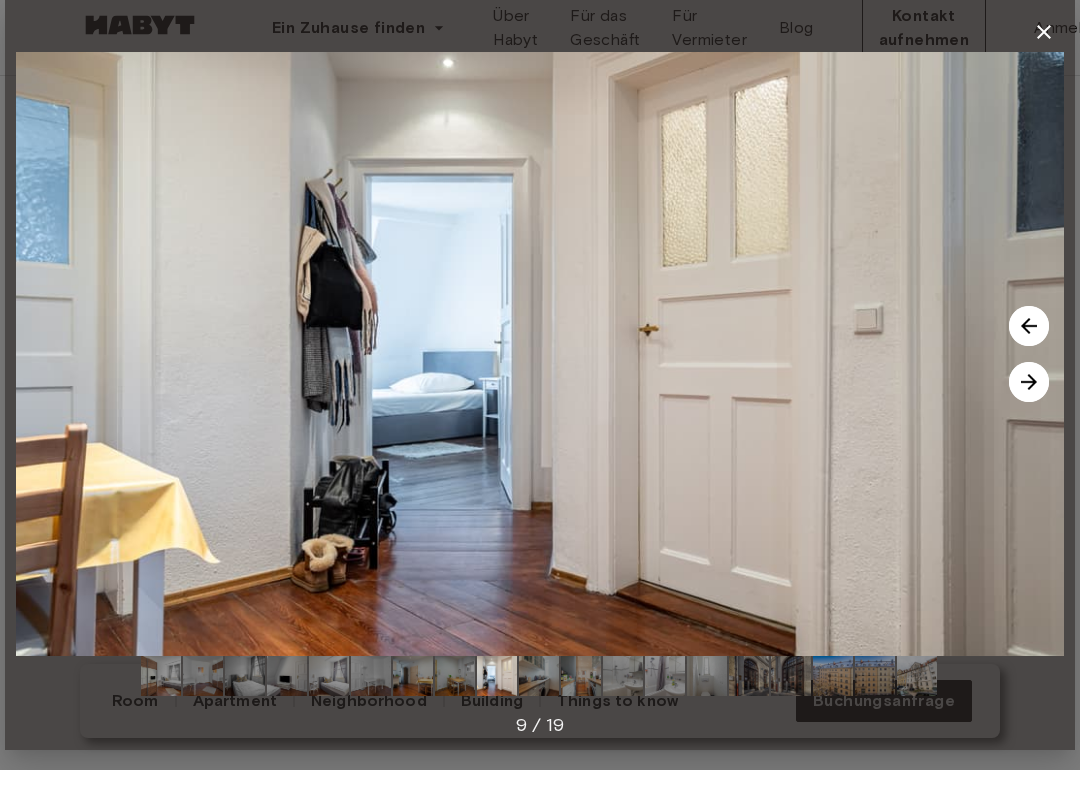 click at bounding box center (1029, 402) 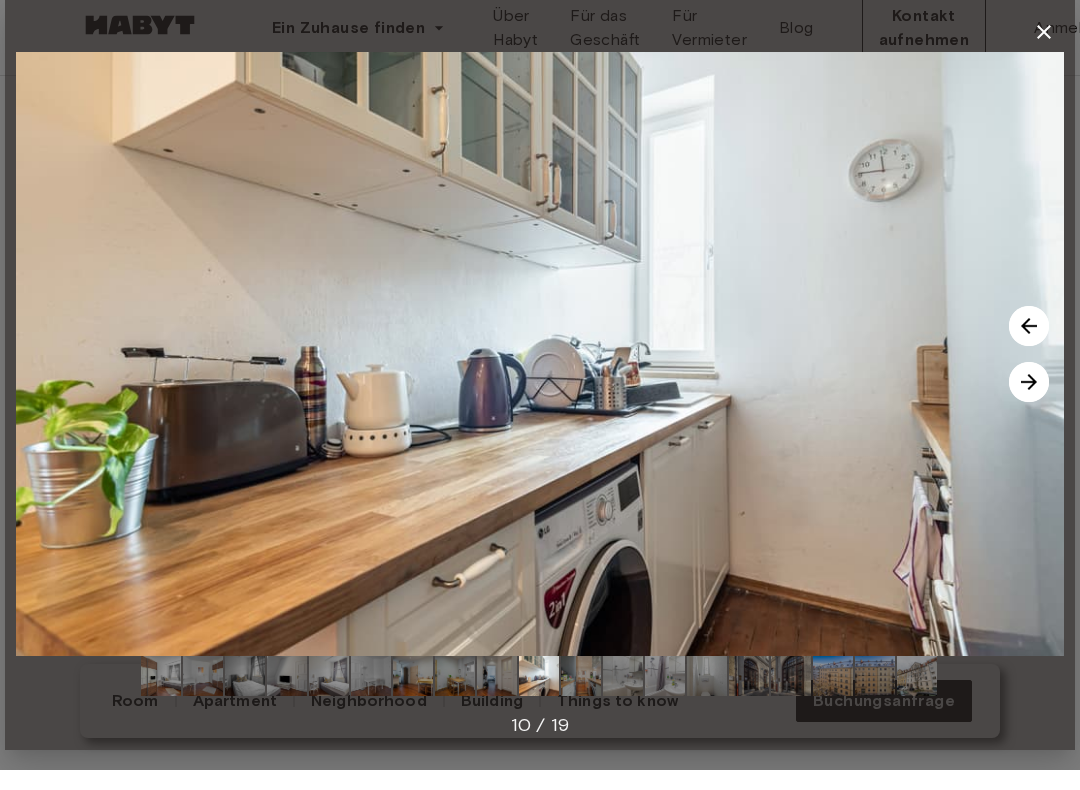 click at bounding box center [413, 696] 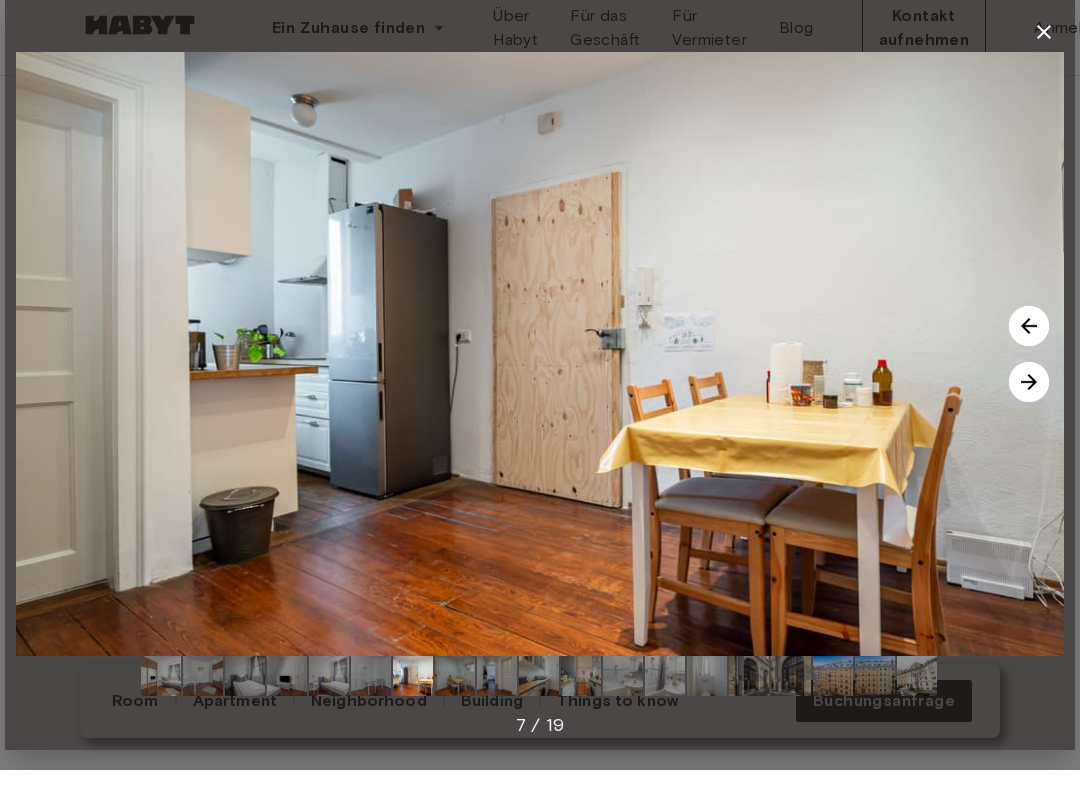 click at bounding box center (1029, 402) 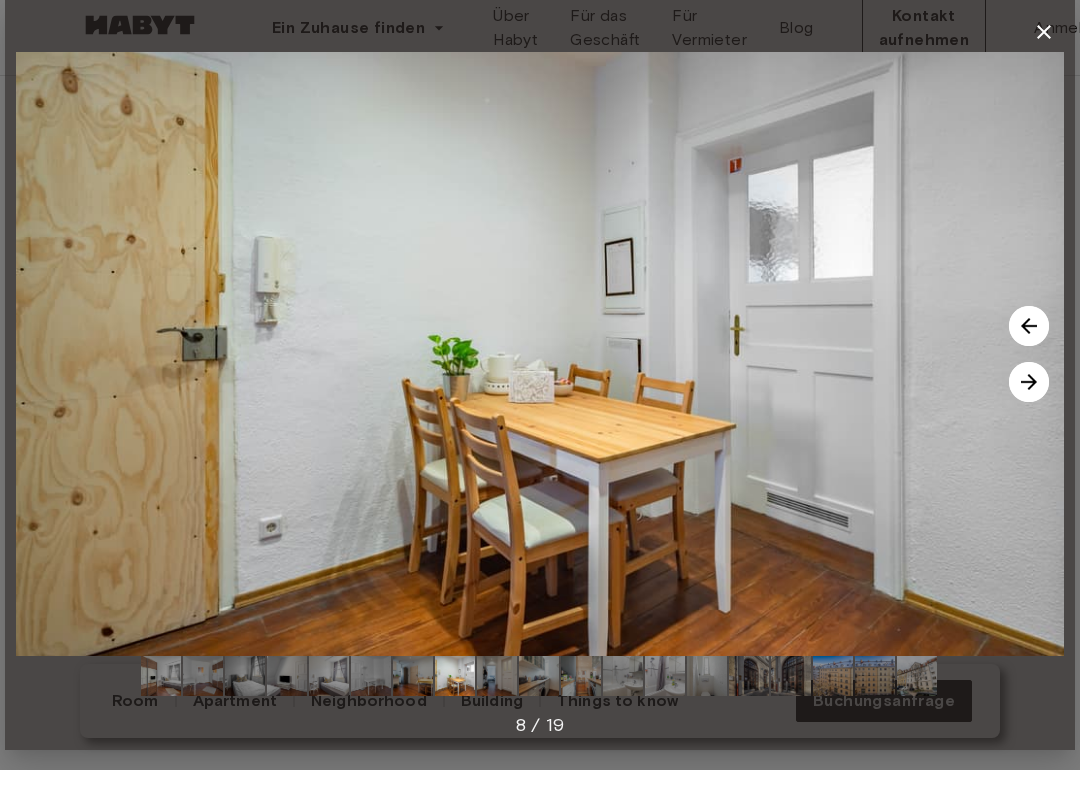 click at bounding box center [1029, 402] 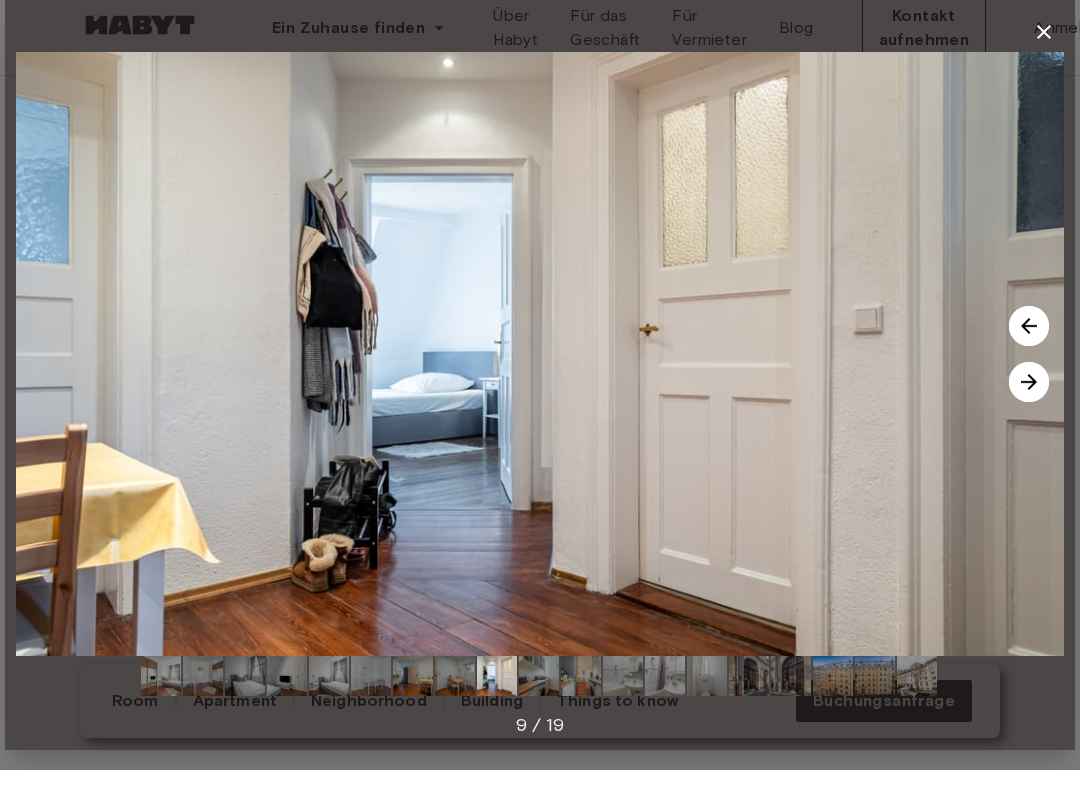 click at bounding box center (1029, 402) 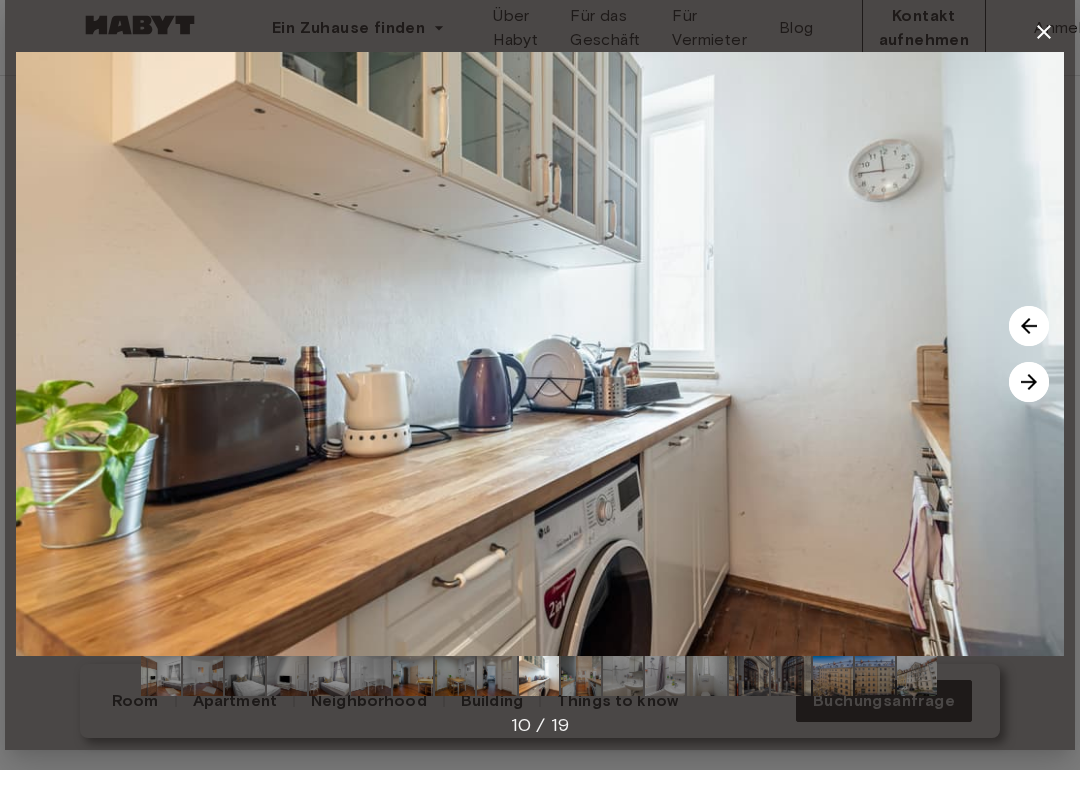 click at bounding box center [1029, 402] 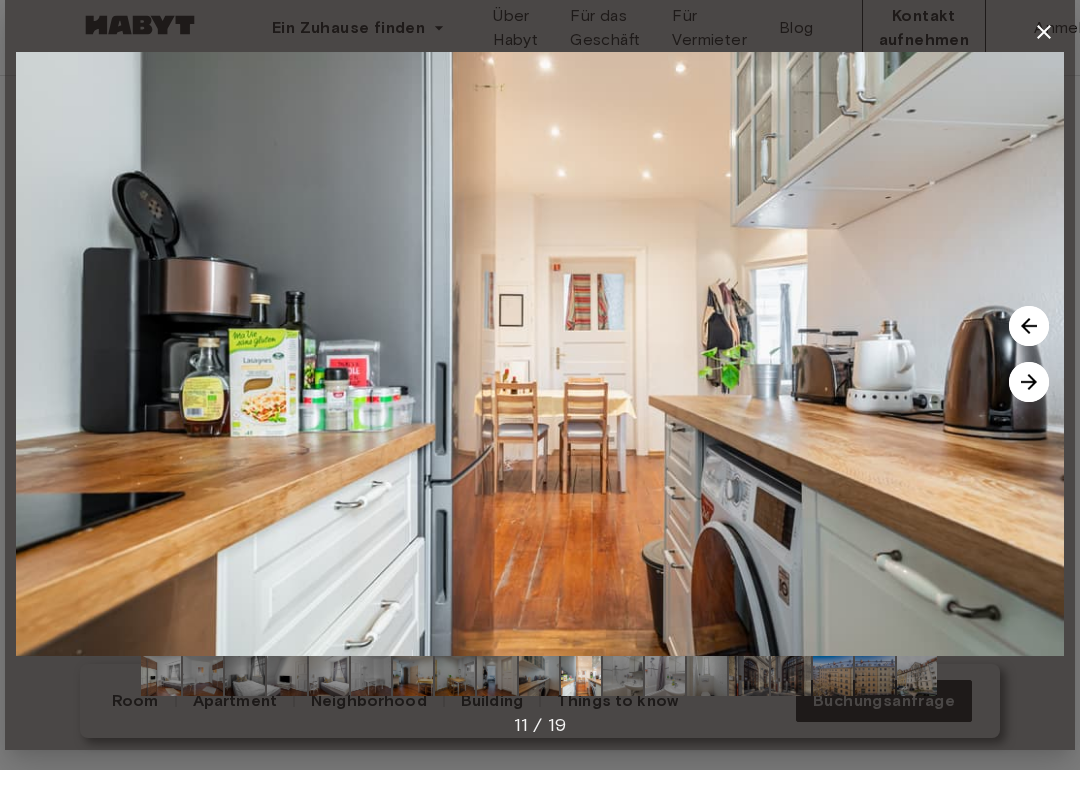 click at bounding box center (1029, 402) 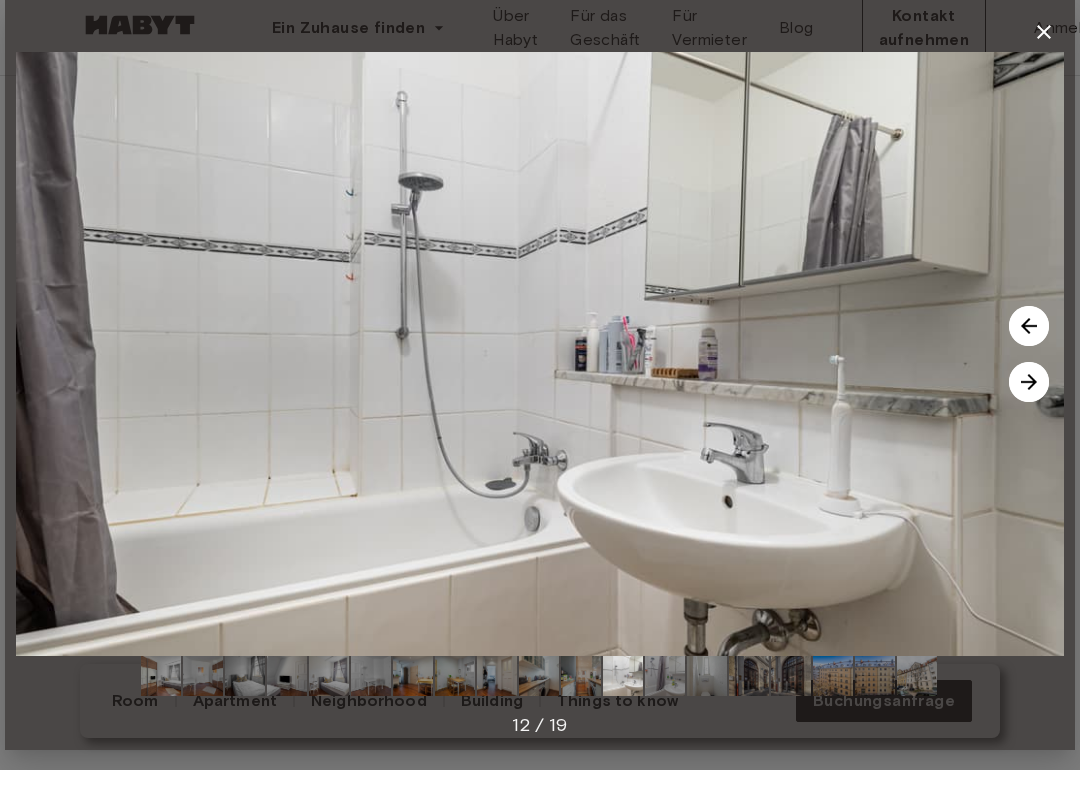 click at bounding box center [540, 374] 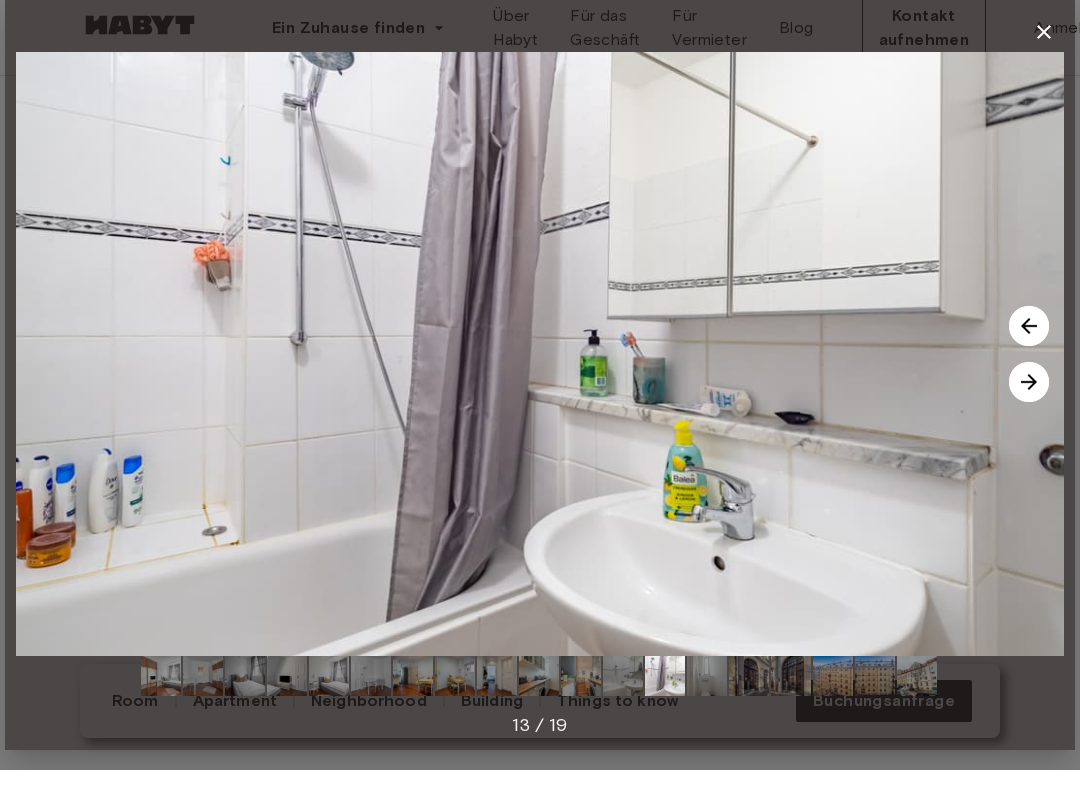click at bounding box center (1029, 402) 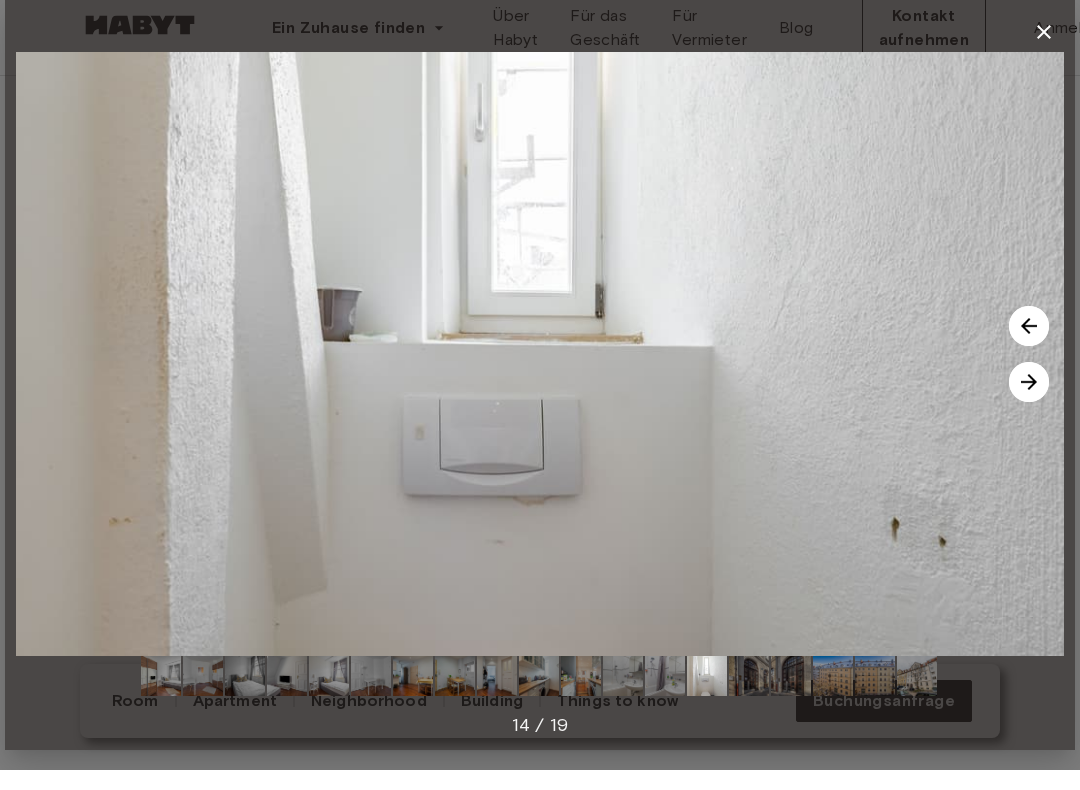 click at bounding box center [1029, 402] 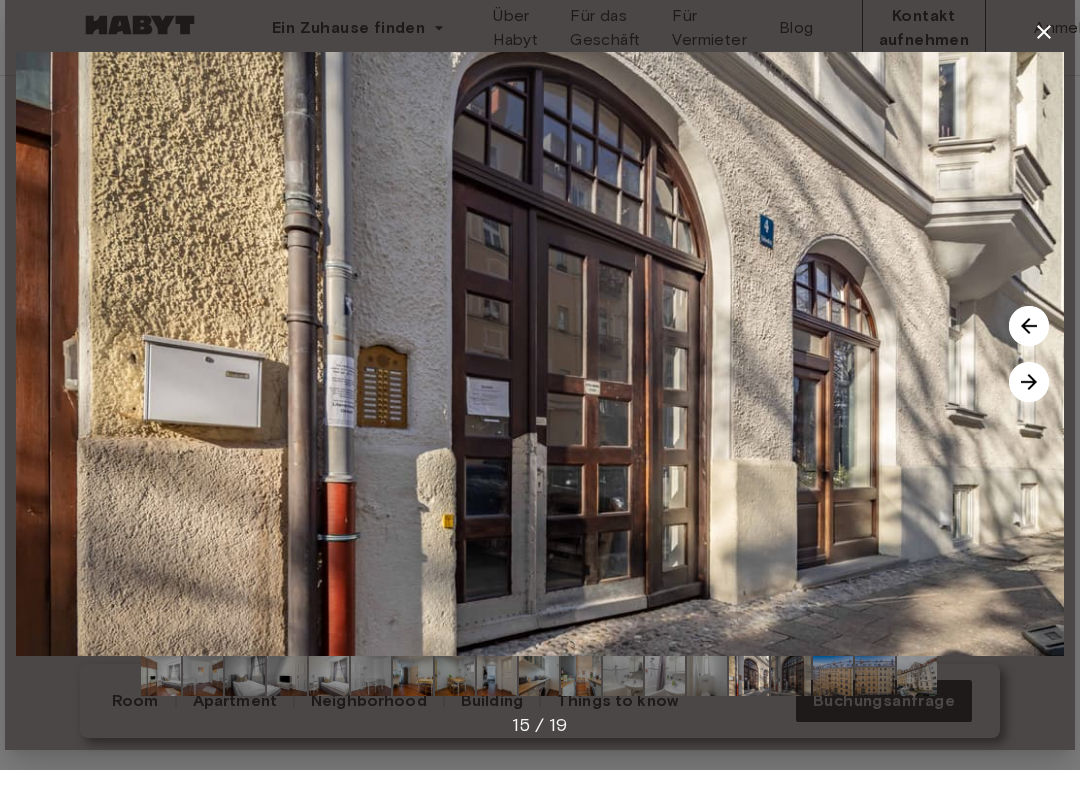 click at bounding box center (1029, 402) 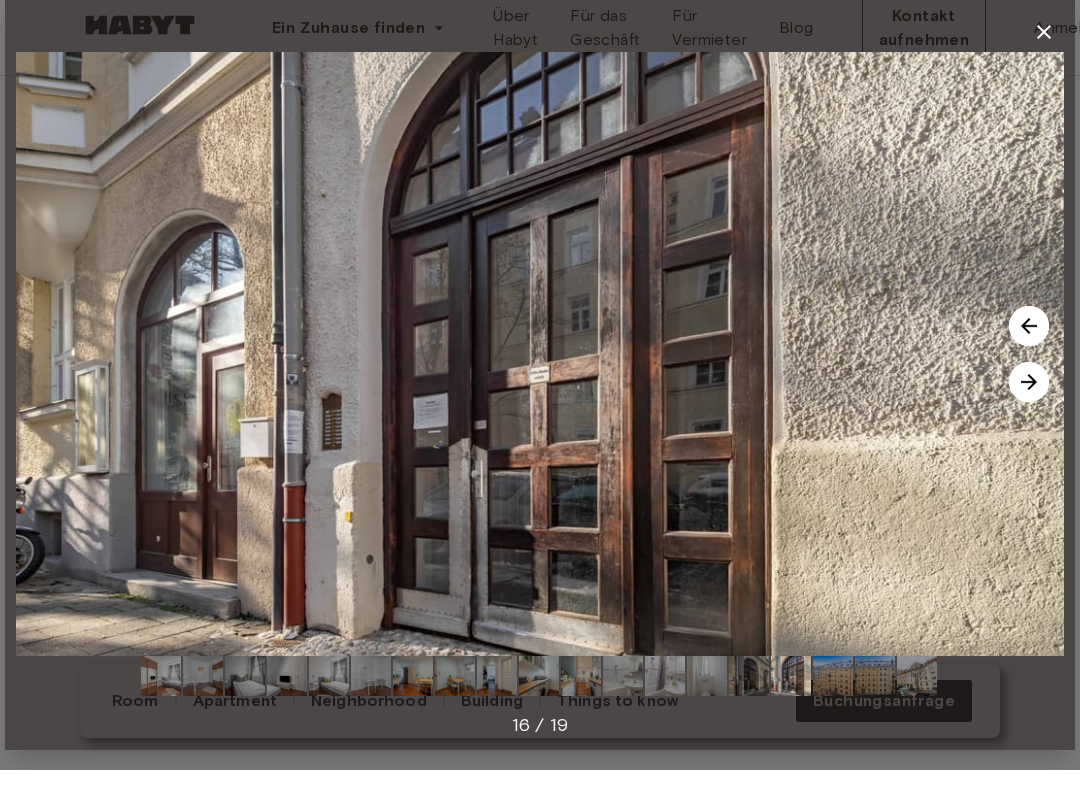 click at bounding box center (1029, 402) 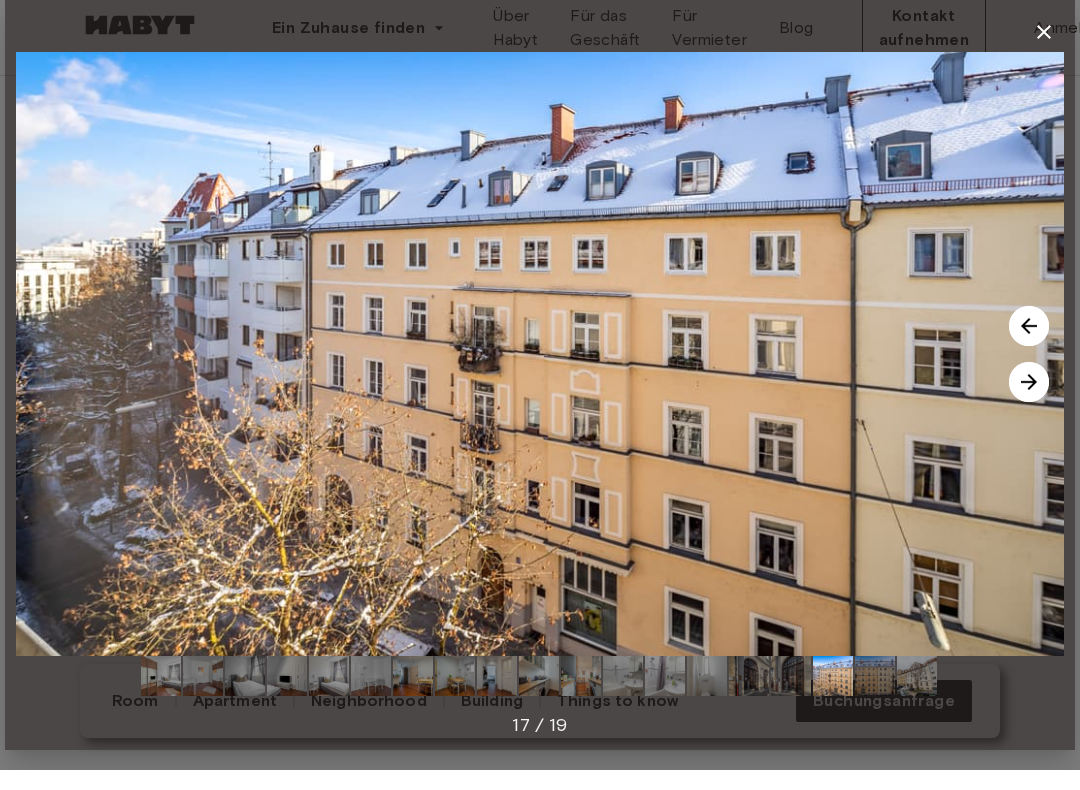 click at bounding box center [1029, 402] 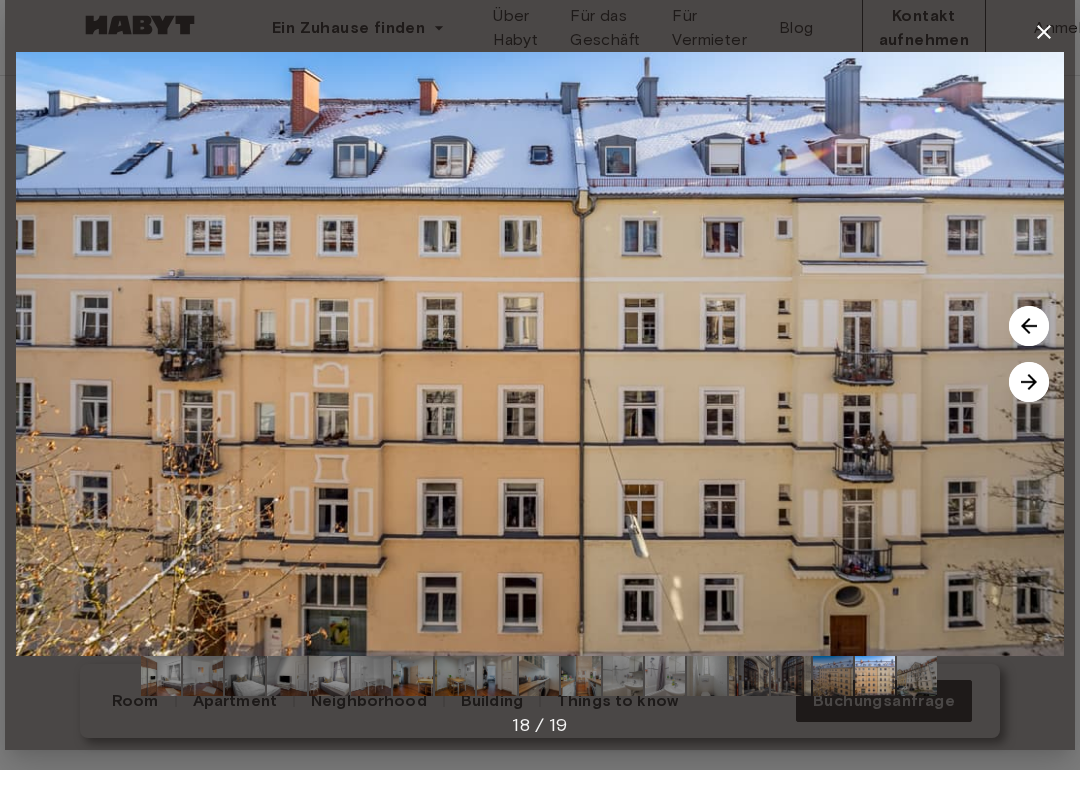 click at bounding box center (1029, 402) 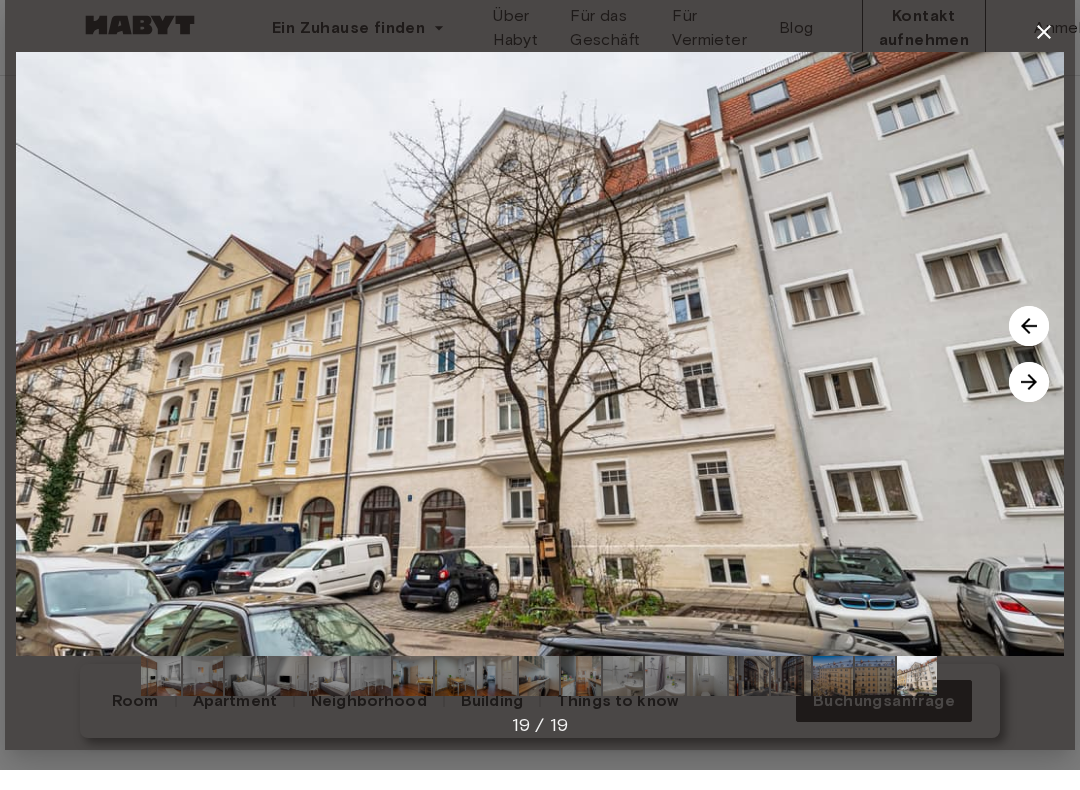 click at bounding box center (1029, 402) 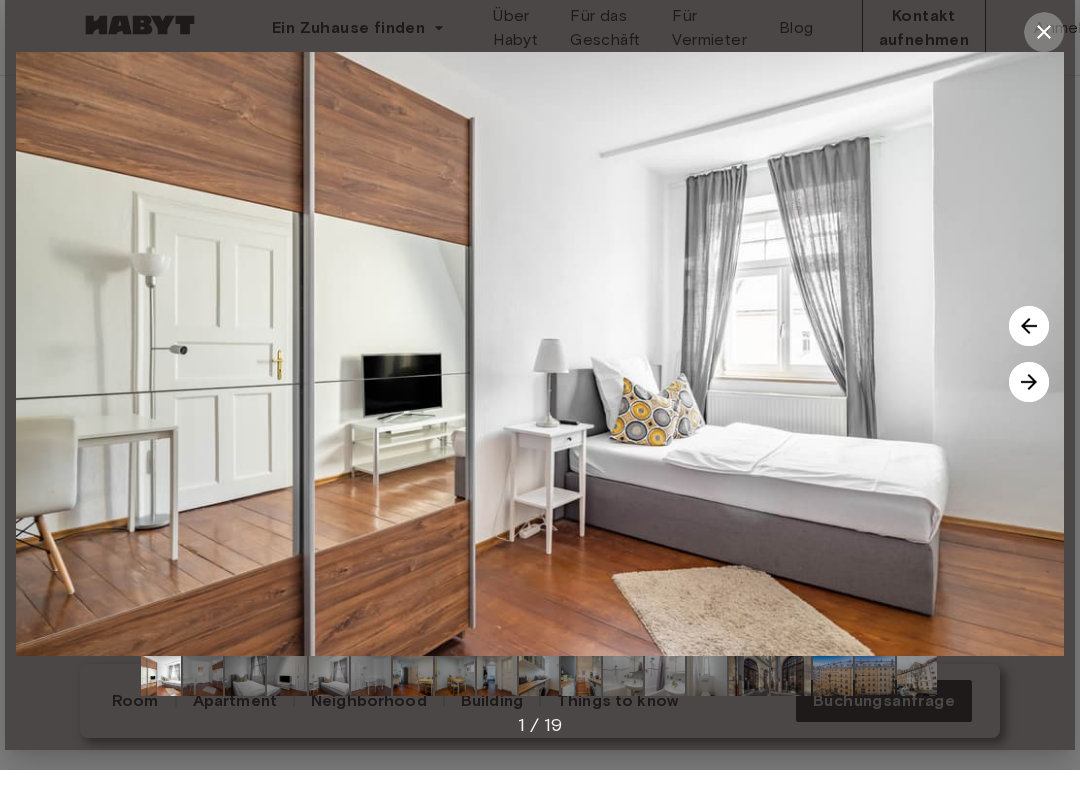 click 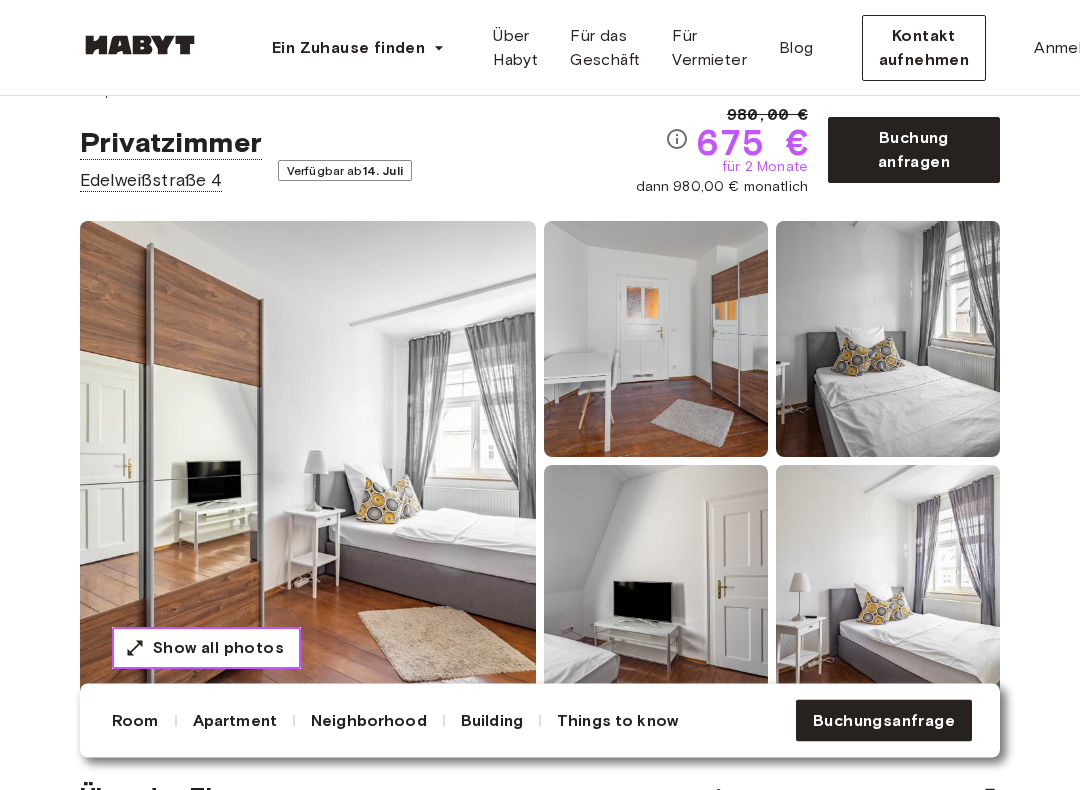 scroll, scrollTop: 0, scrollLeft: 0, axis: both 